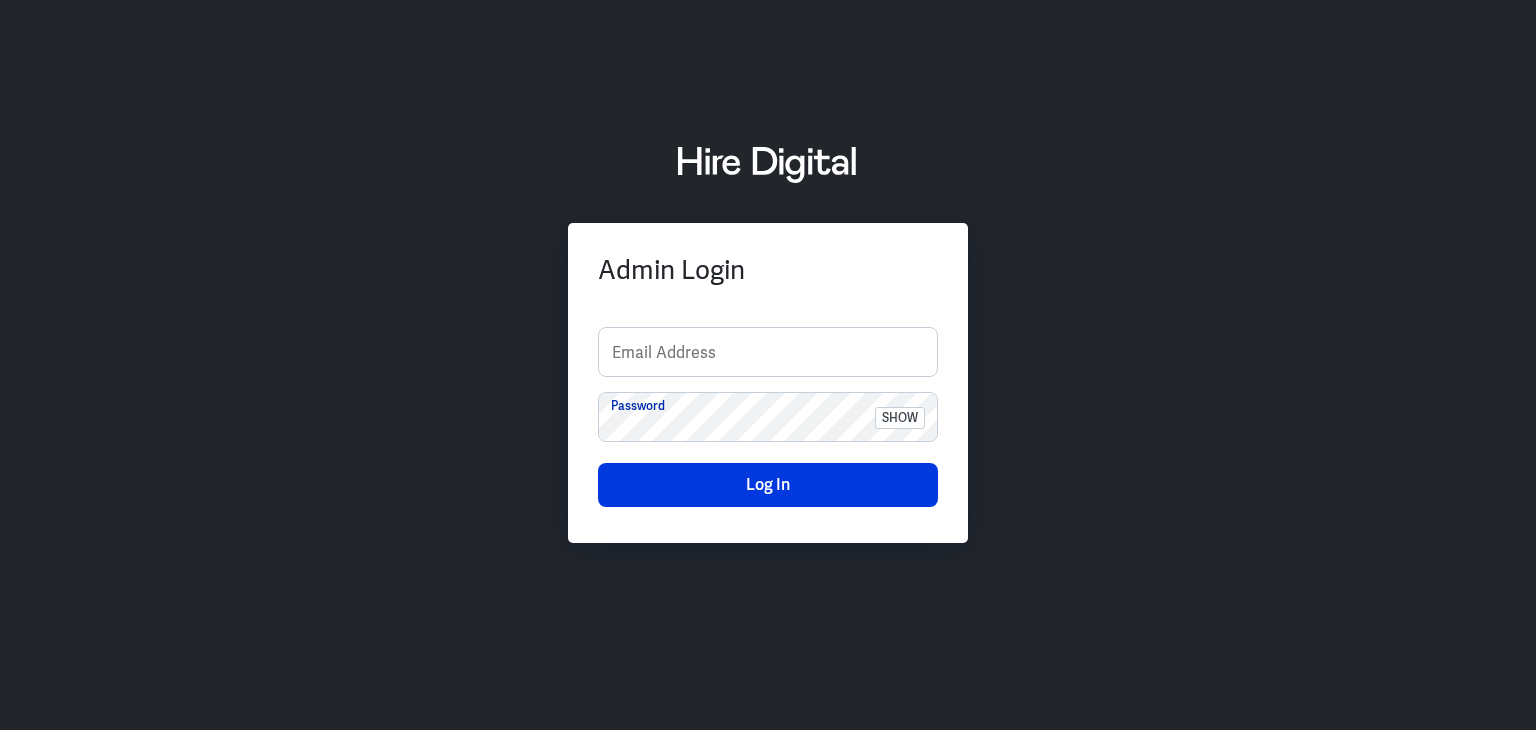 scroll, scrollTop: 0, scrollLeft: 0, axis: both 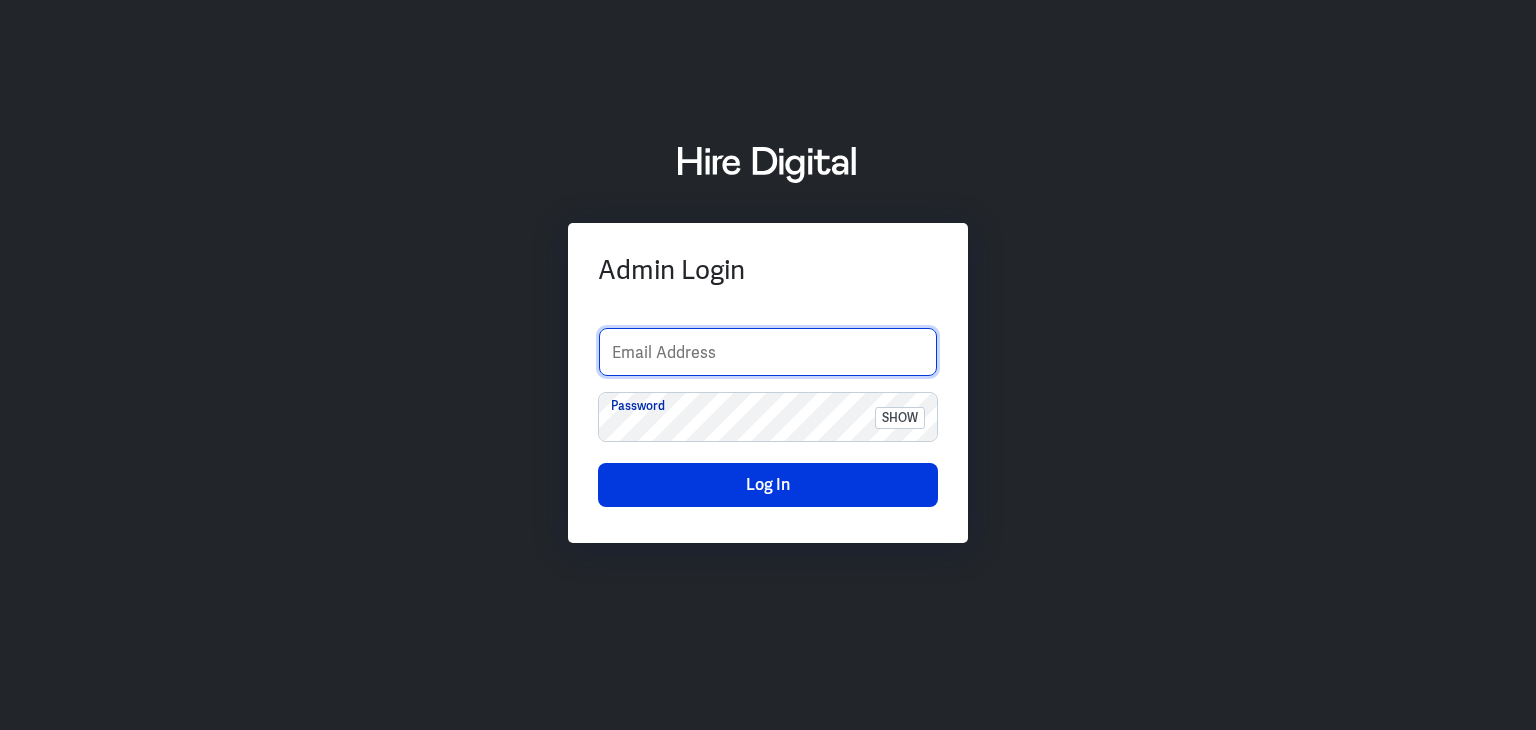 click at bounding box center [768, 352] 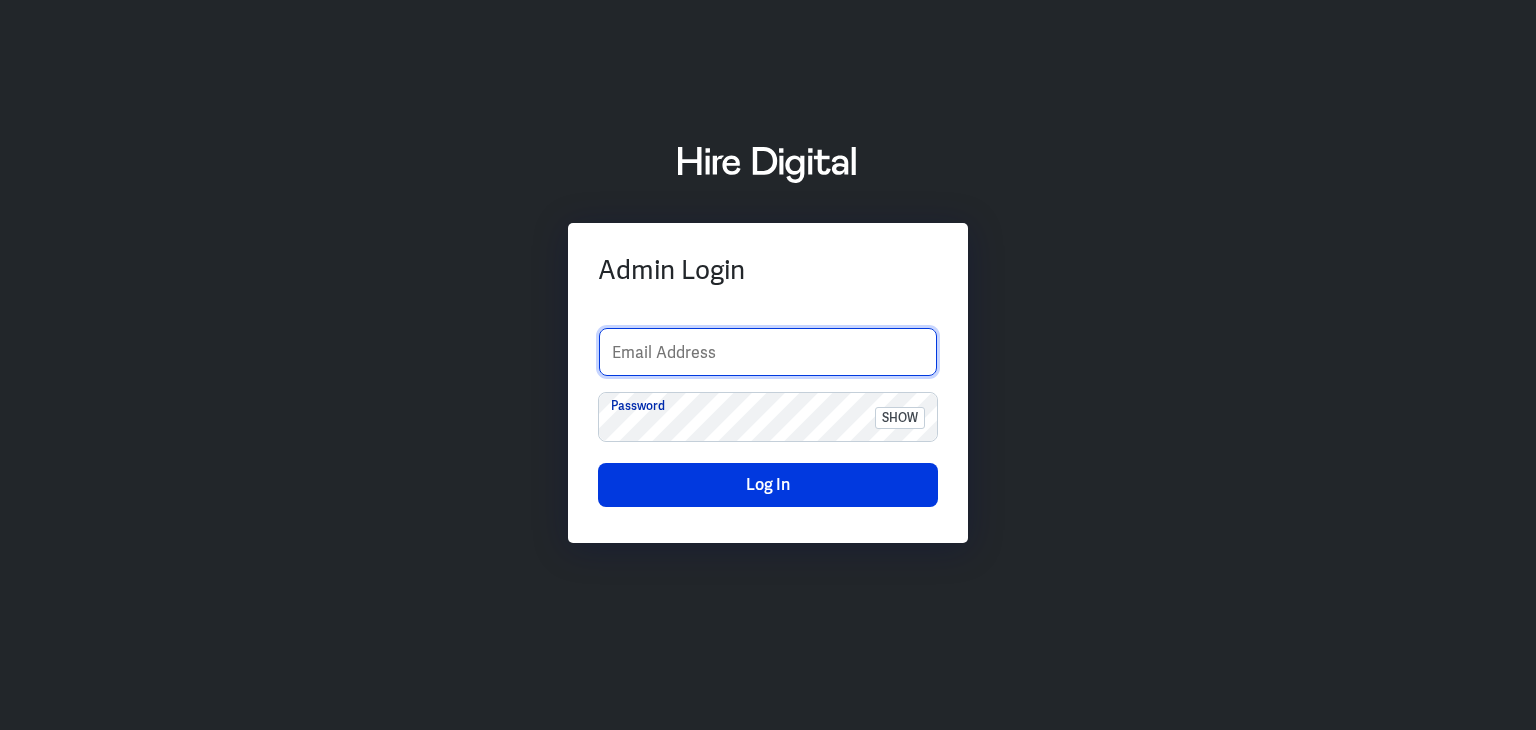 type on "finance-admin" 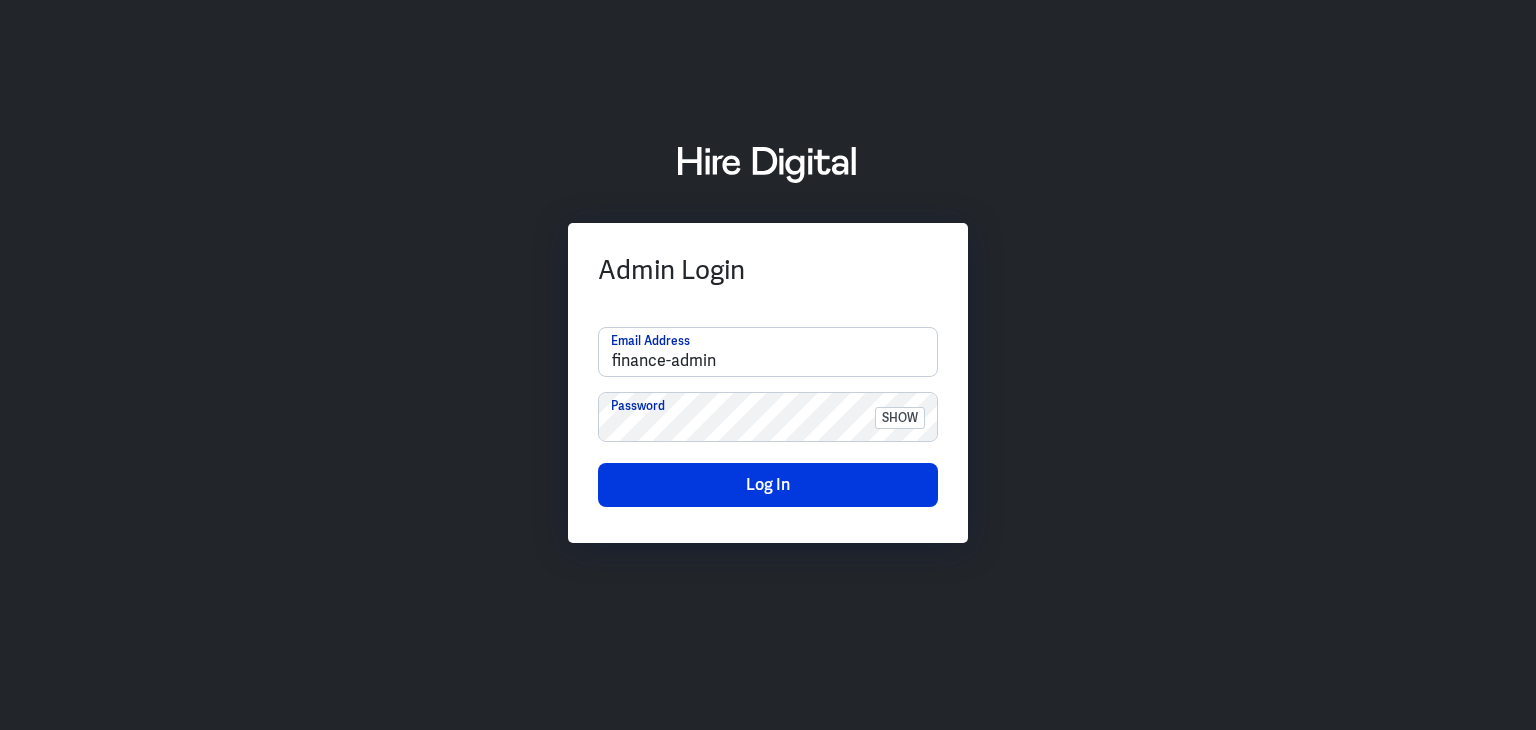 drag, startPoint x: 1372, startPoint y: 424, endPoint x: 1166, endPoint y: 413, distance: 206.29349 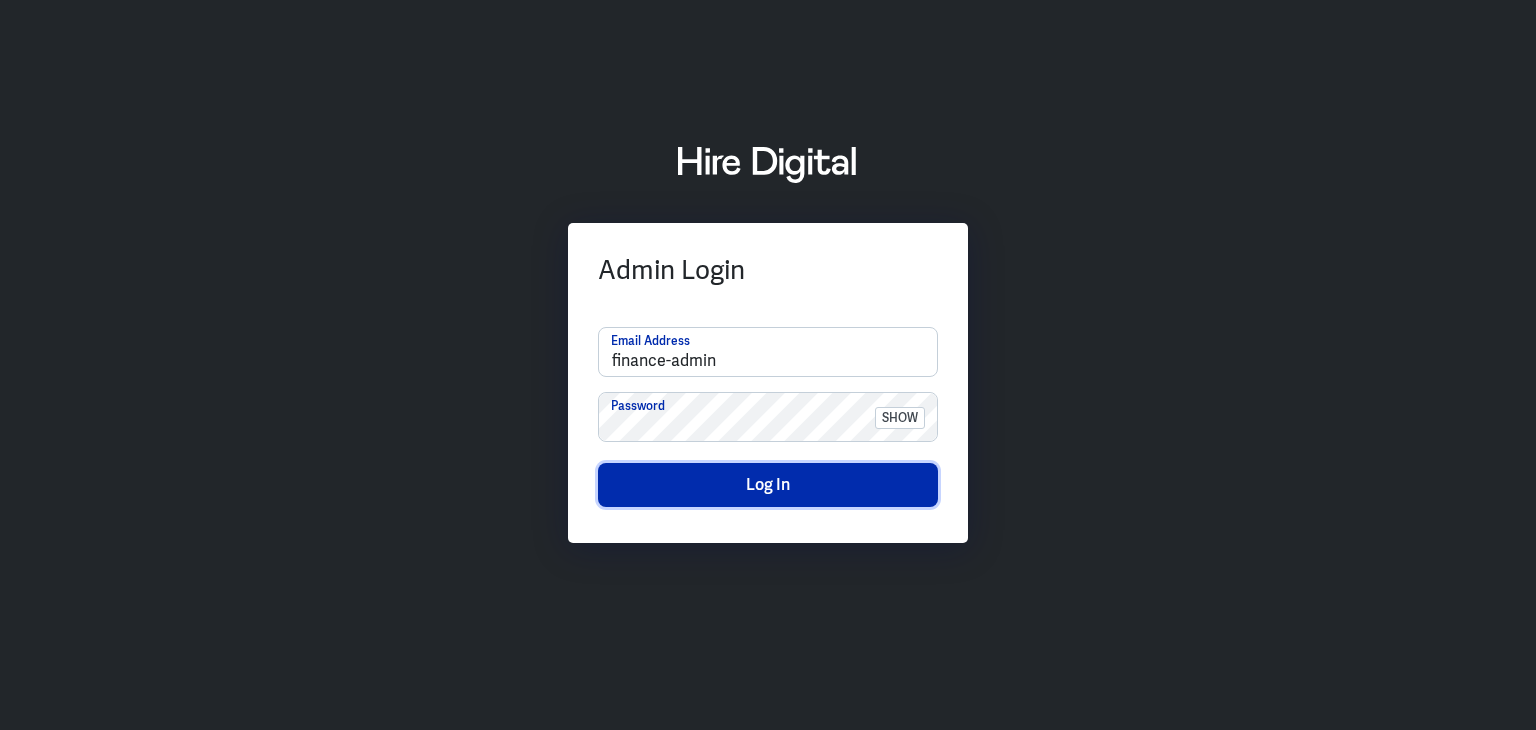 click on "Log In" at bounding box center (768, 485) 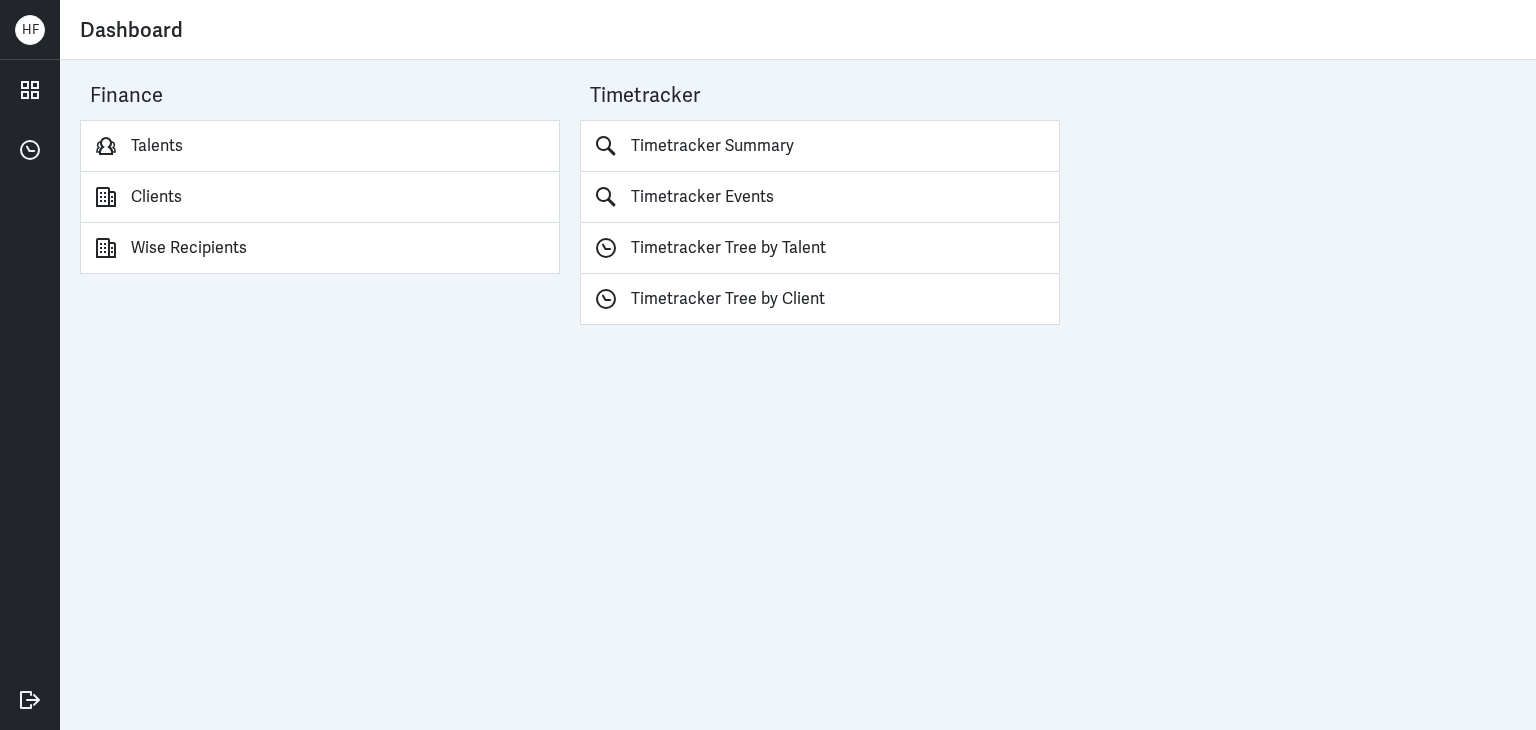 scroll, scrollTop: 0, scrollLeft: 0, axis: both 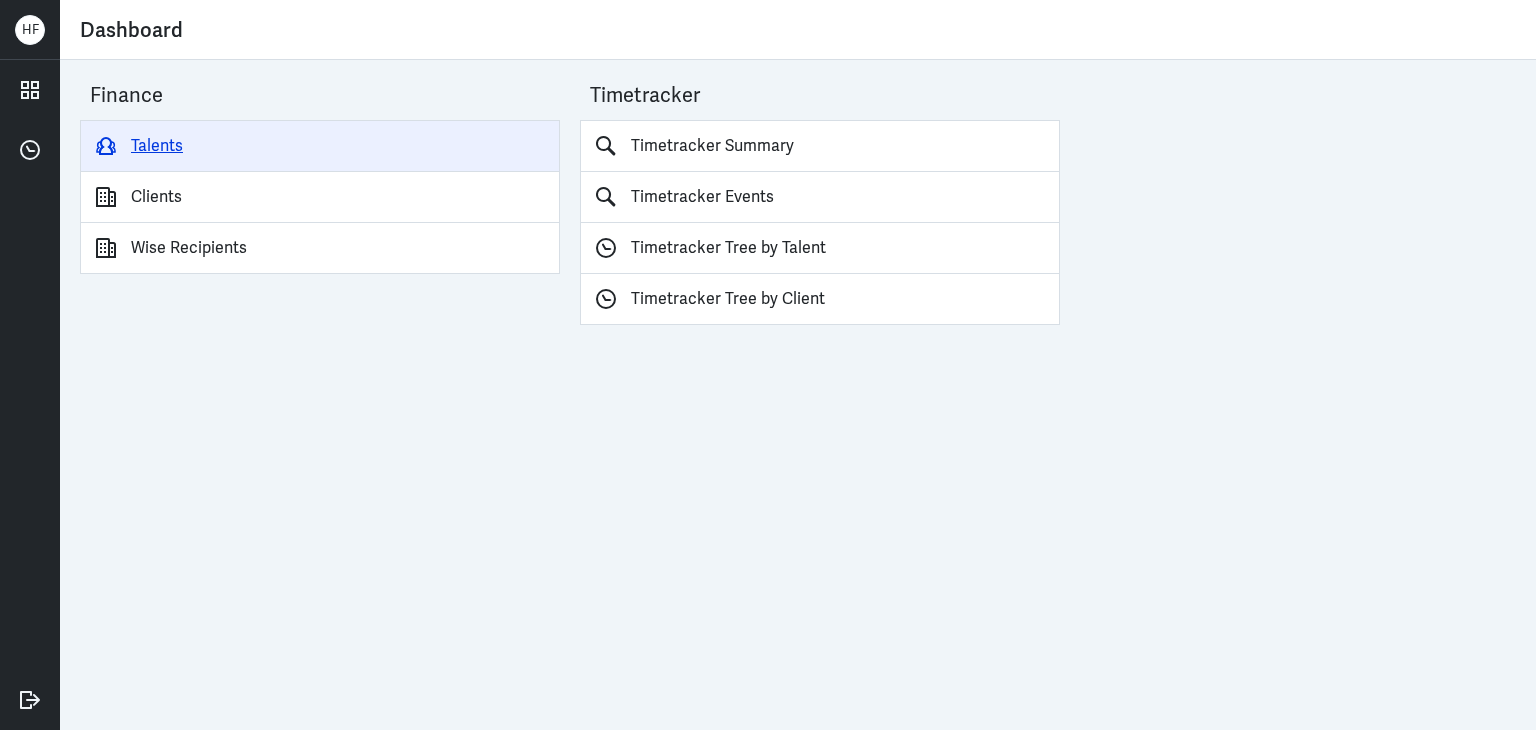 click on "Talents" at bounding box center (320, 146) 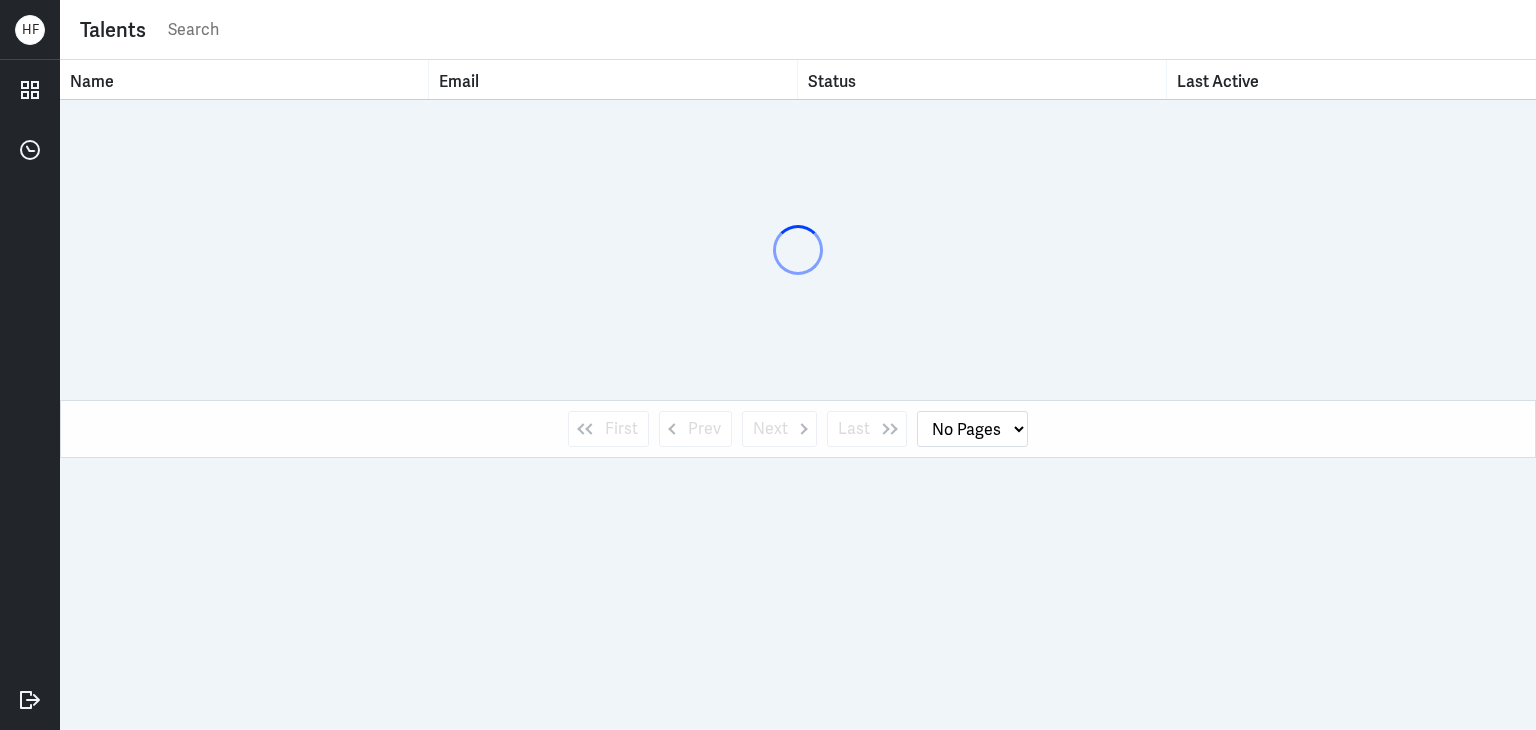 select on "1" 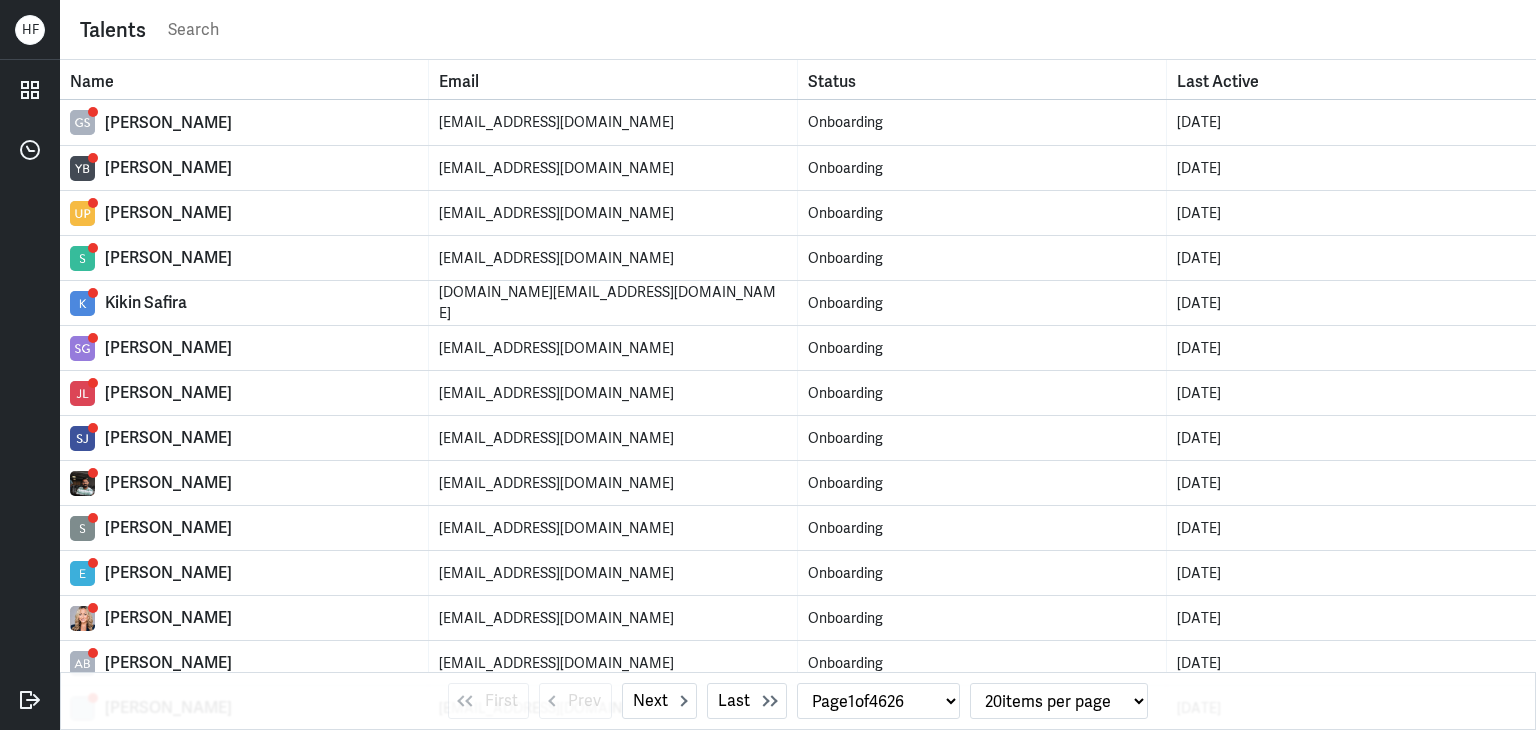 click at bounding box center (841, 30) 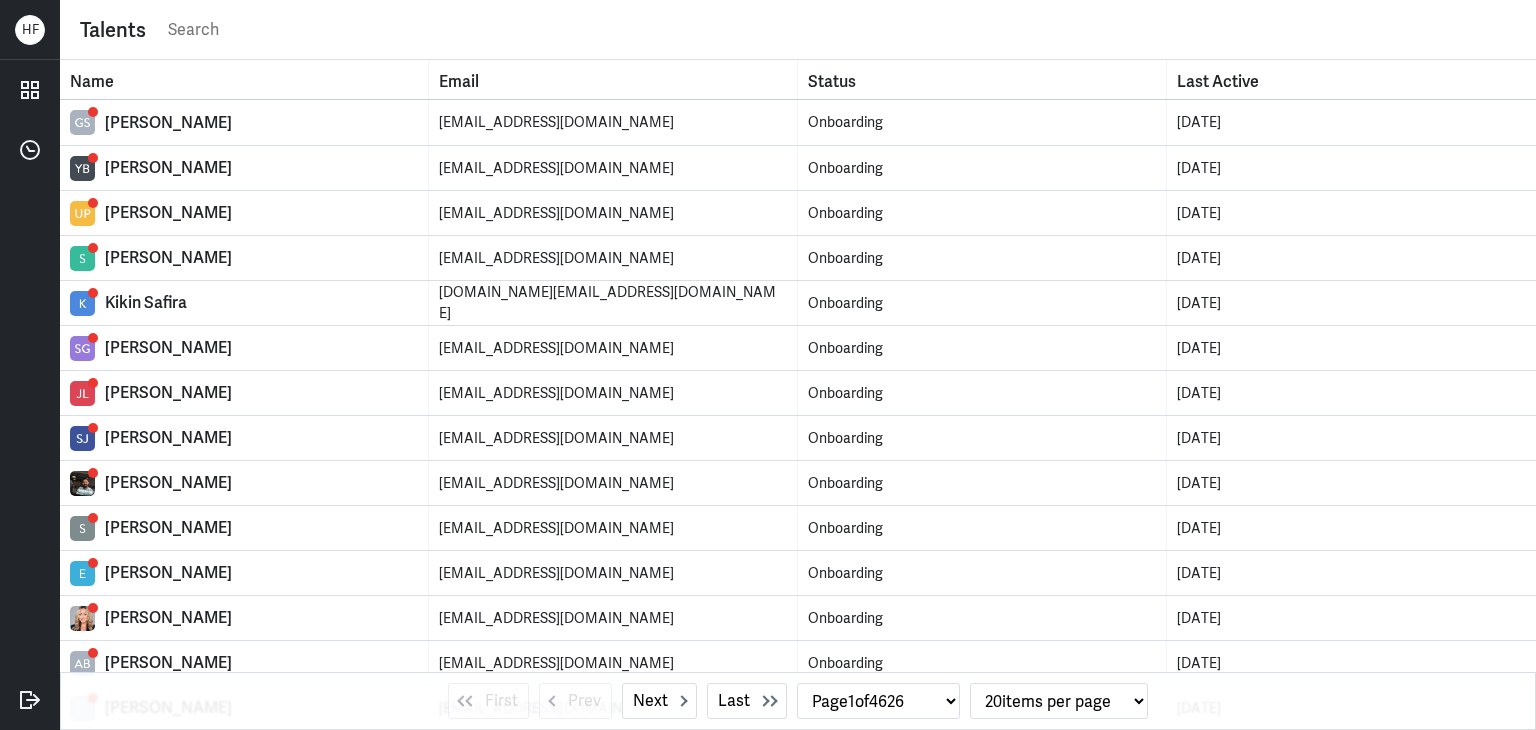 paste on "[PERSON_NAME]" 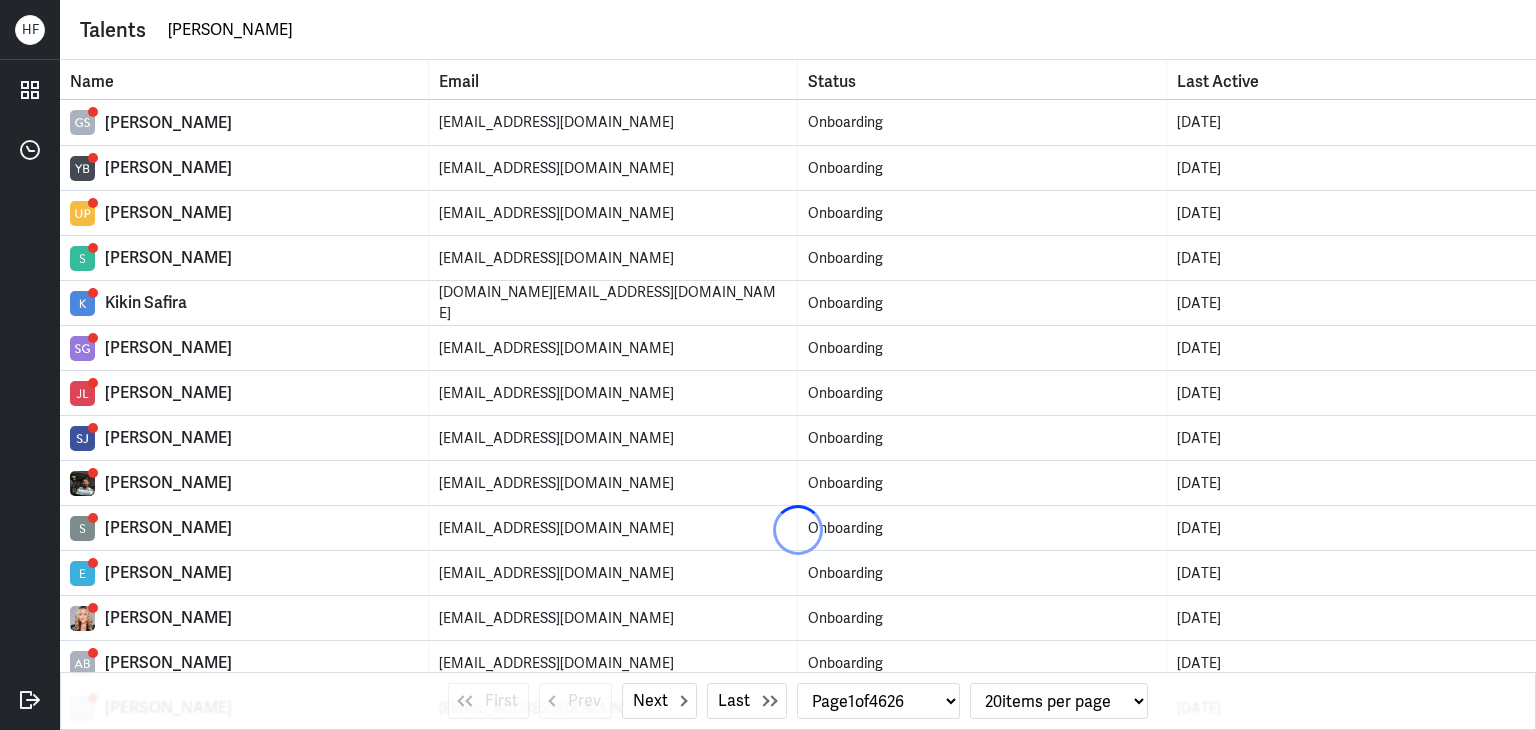 type on "[PERSON_NAME]" 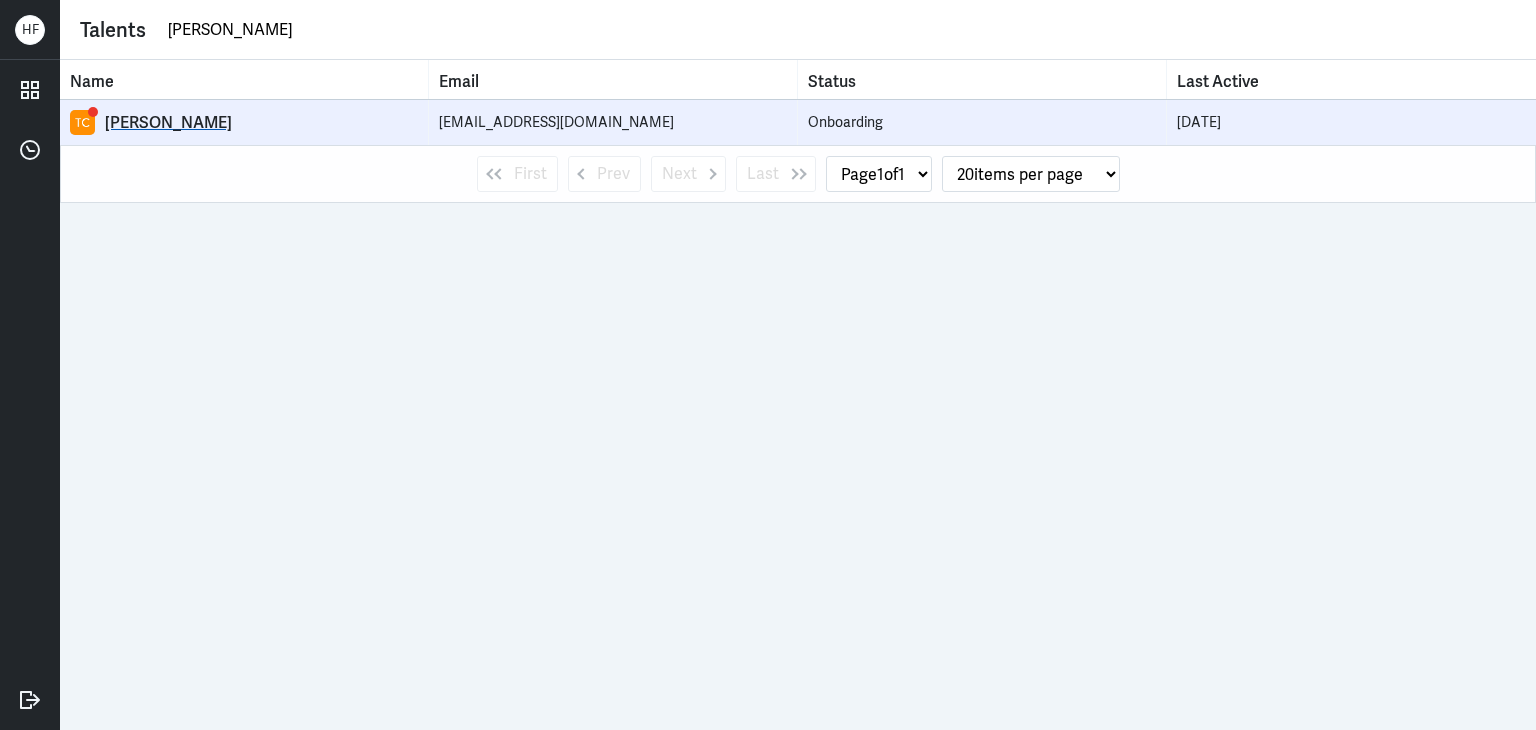 click on "[PERSON_NAME]" at bounding box center (261, 123) 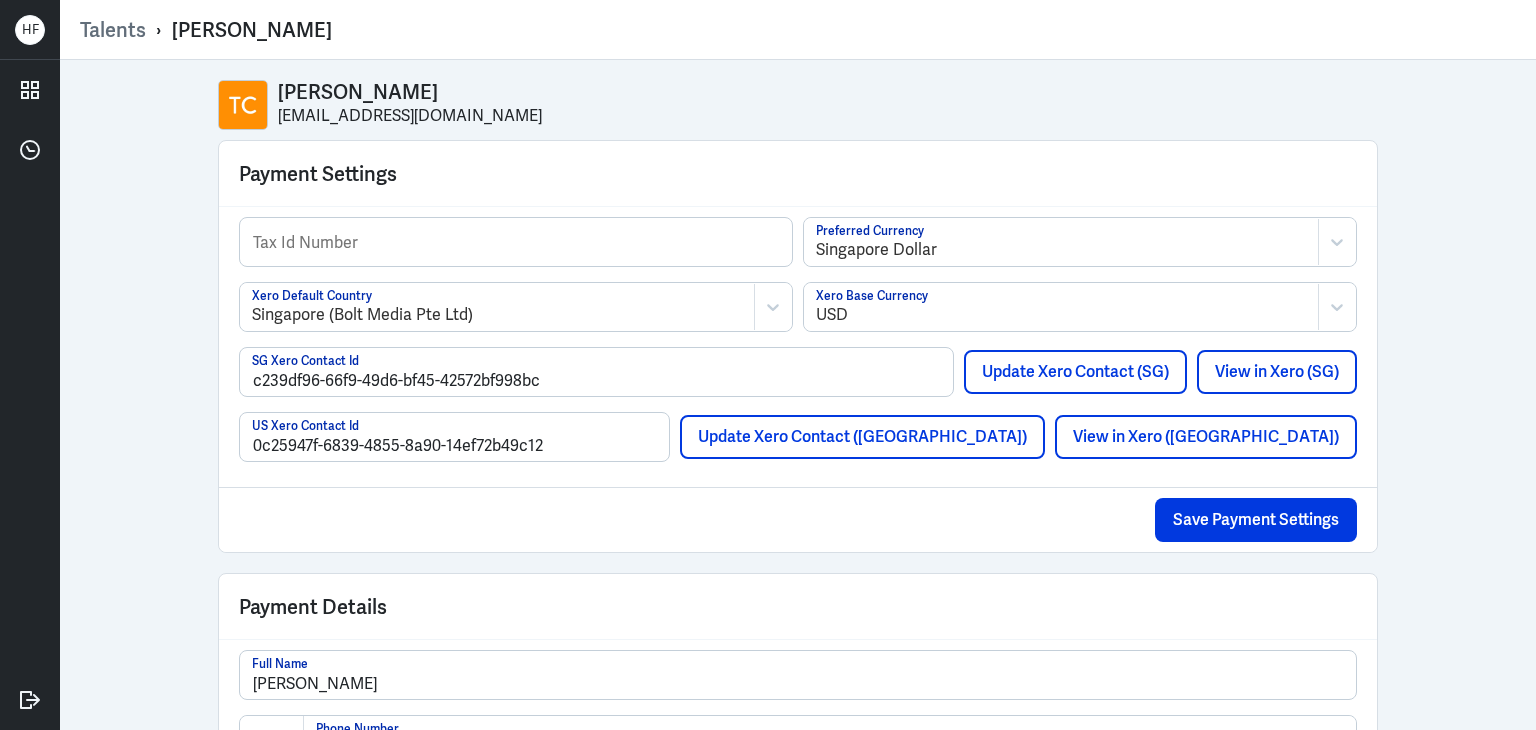 select on "1" 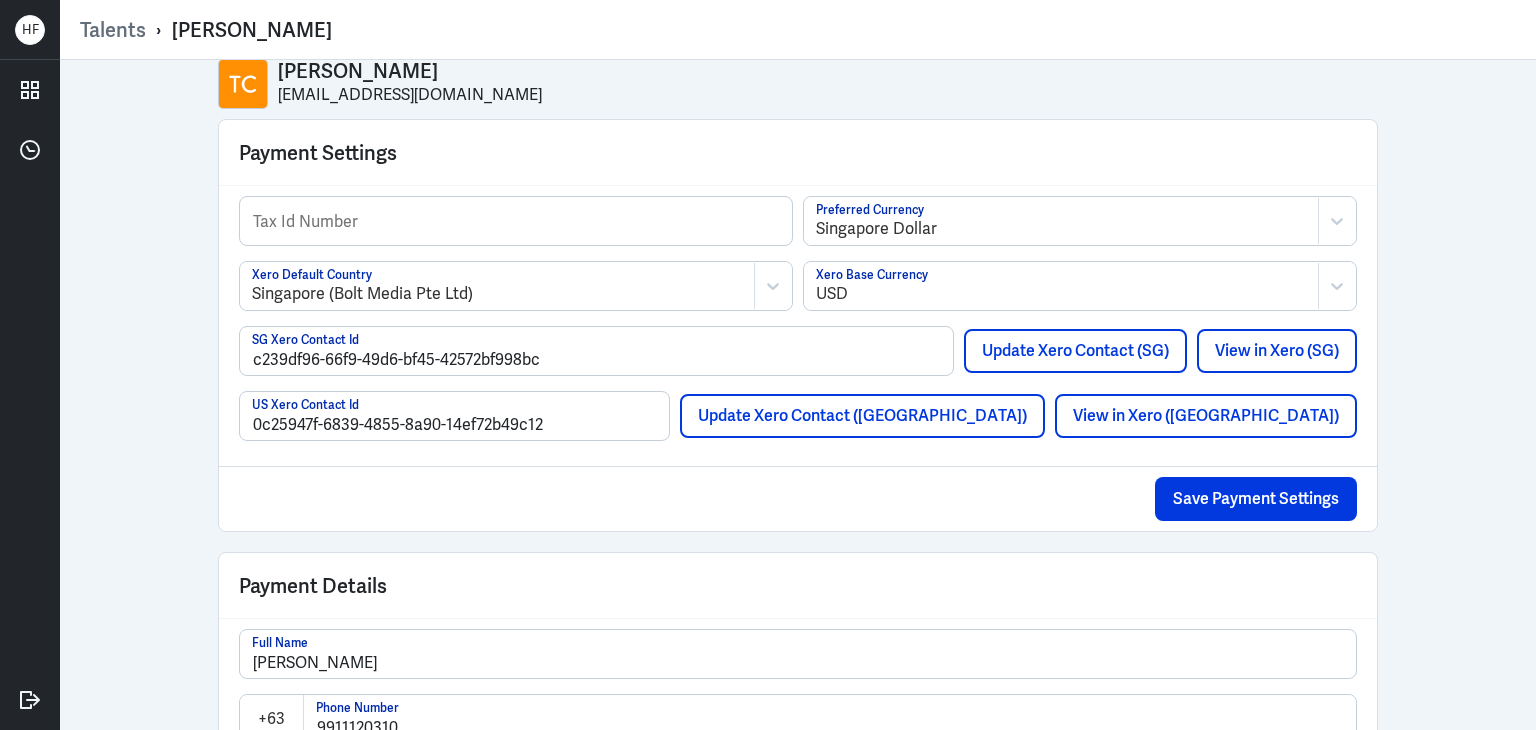 scroll, scrollTop: 0, scrollLeft: 0, axis: both 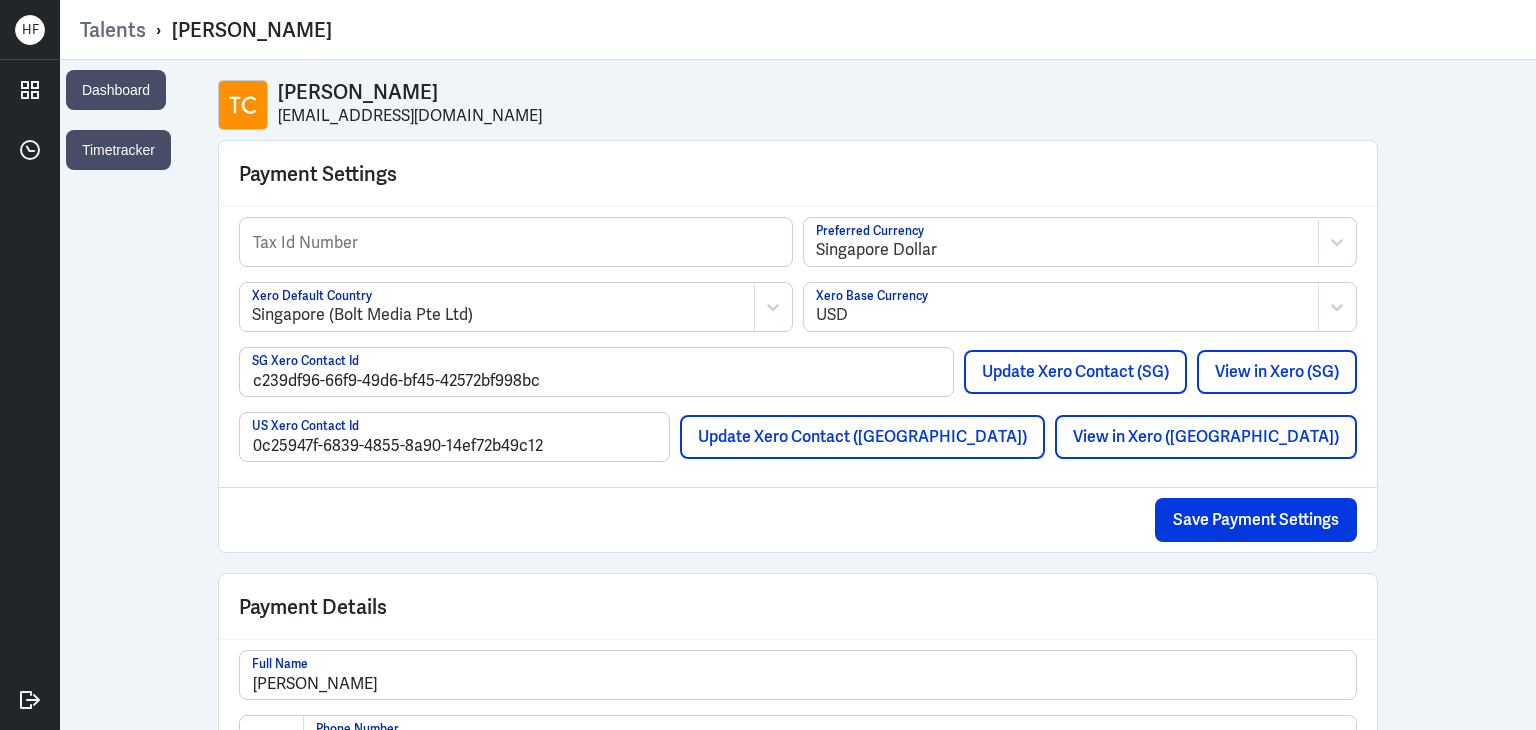 select on "1" 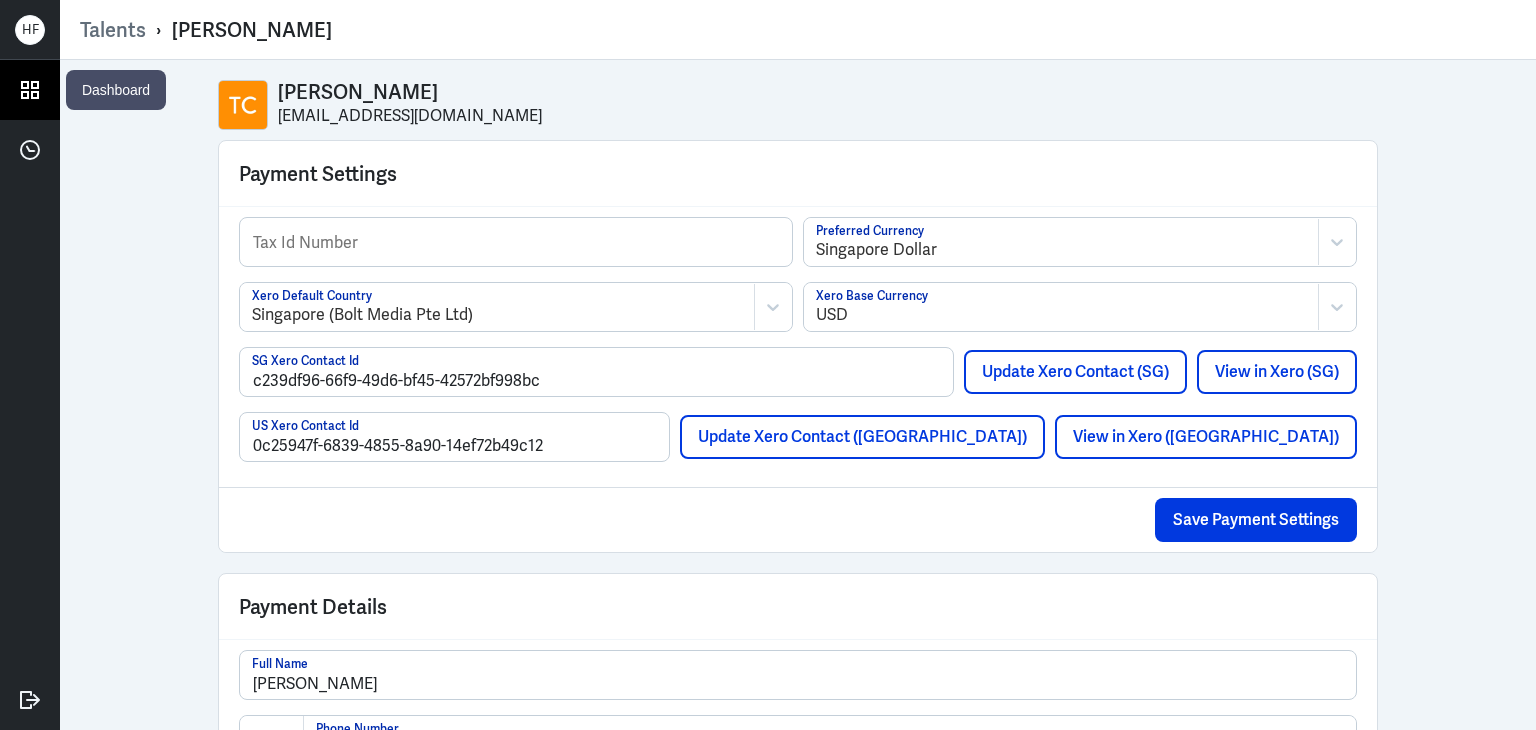 click 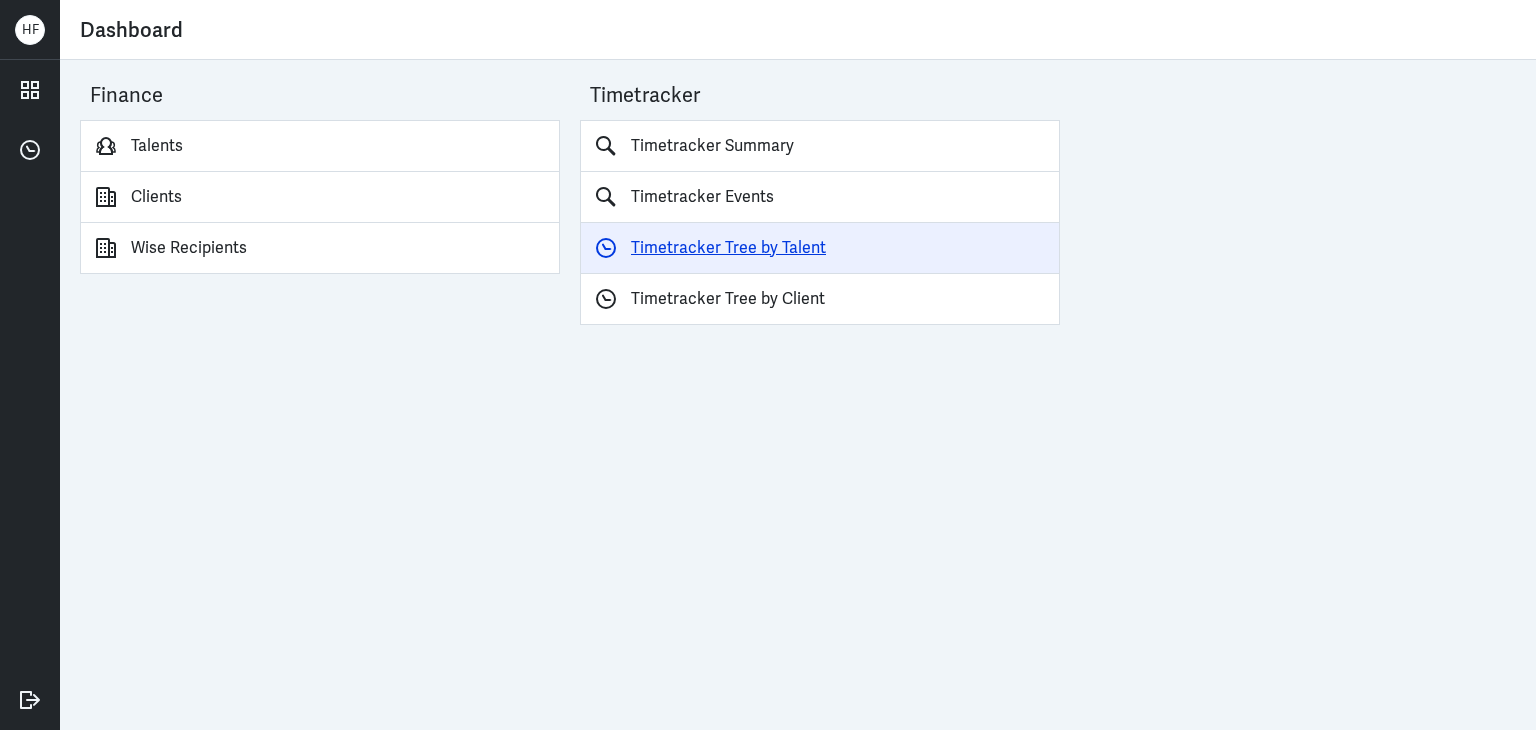 click on "Timetracker Tree by Talent" at bounding box center (820, 248) 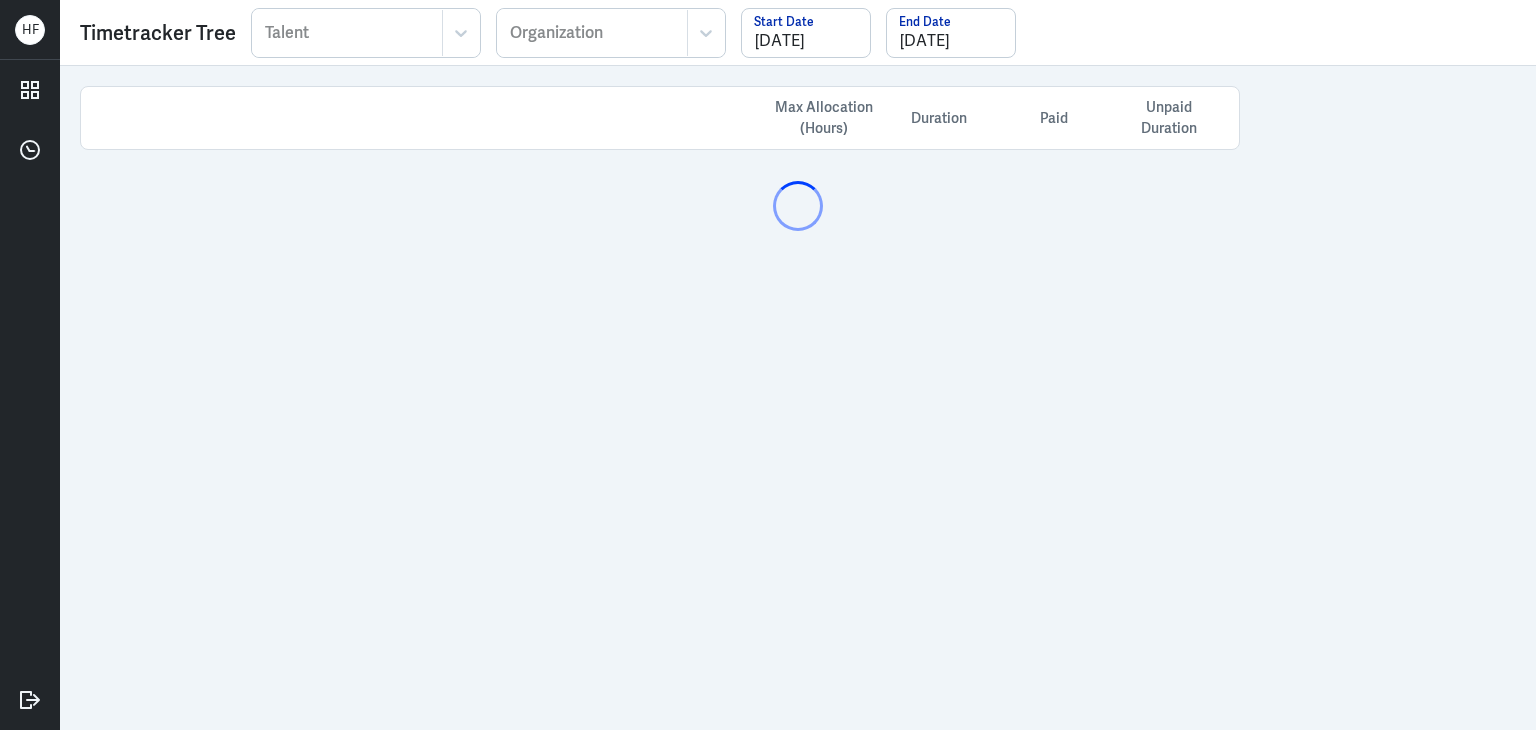 click at bounding box center (347, 33) 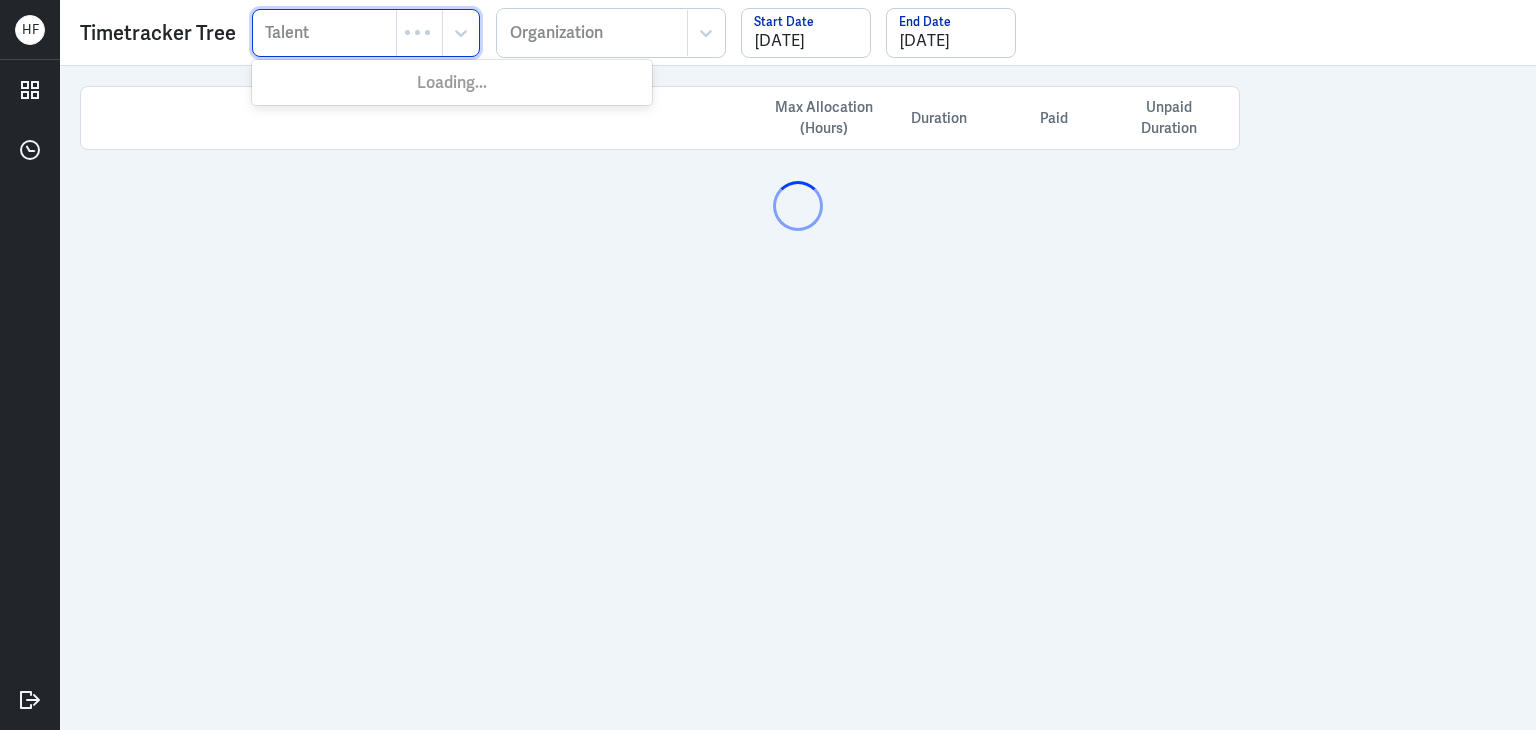 paste on "[PERSON_NAME]" 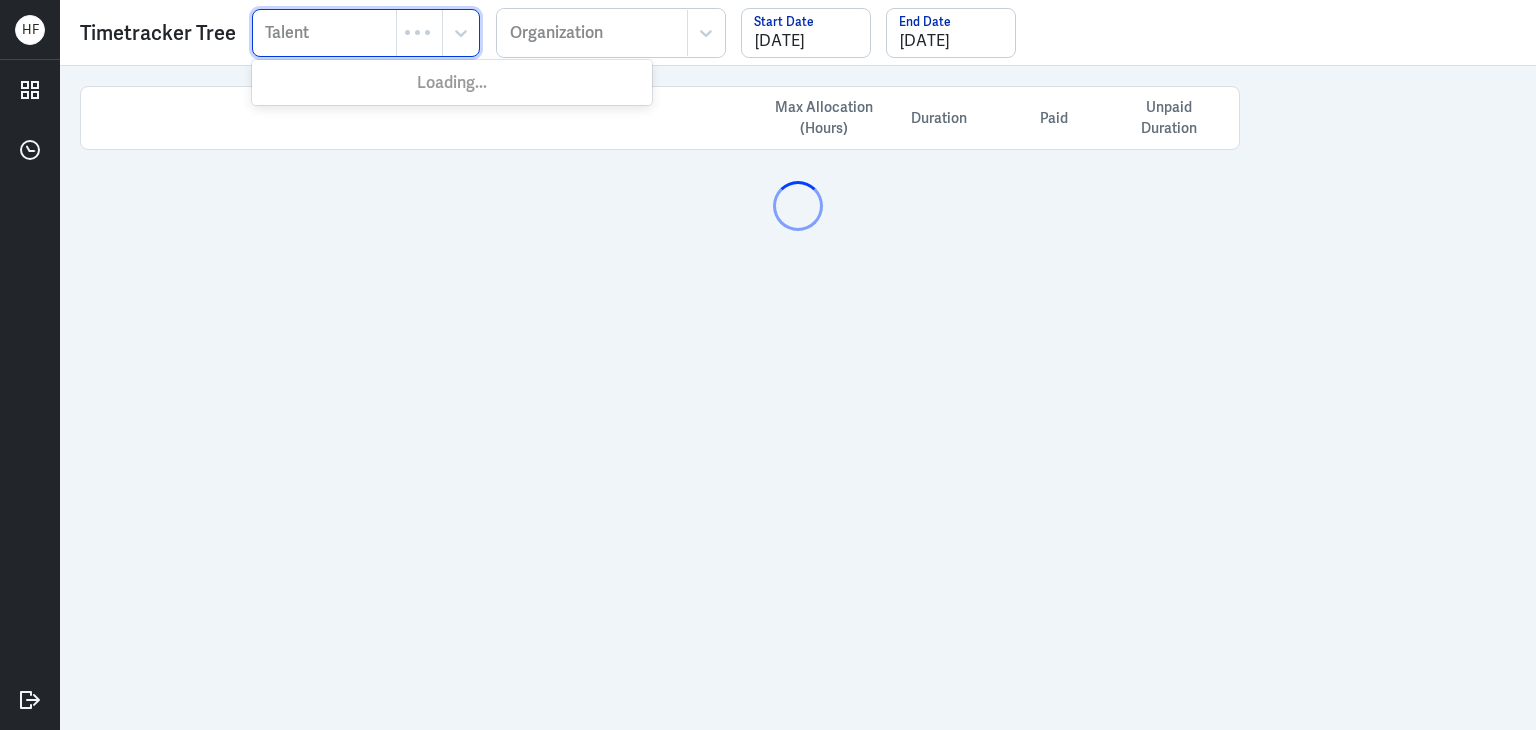 type on "[PERSON_NAME]" 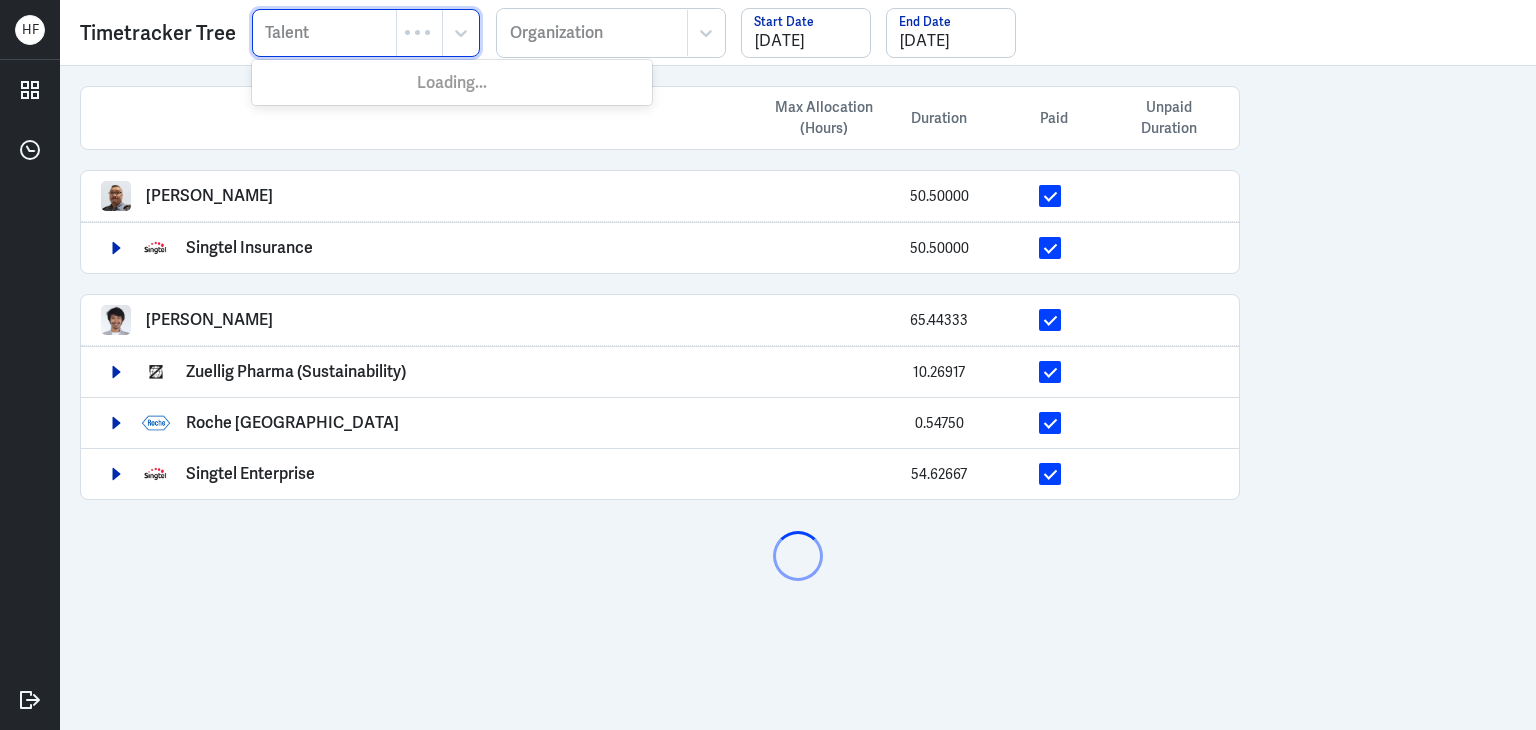 click at bounding box center (324, 33) 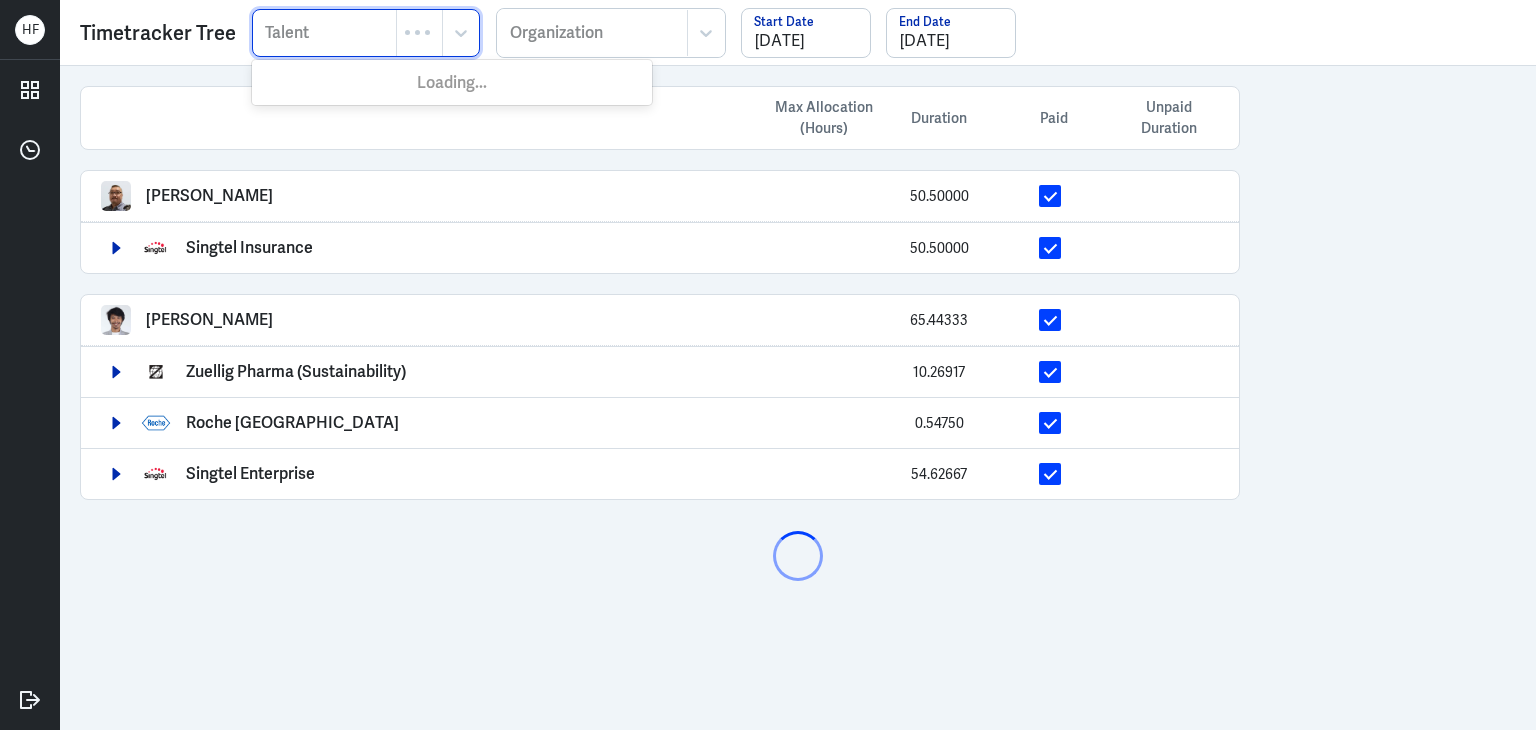 type on "[PERSON_NAME]" 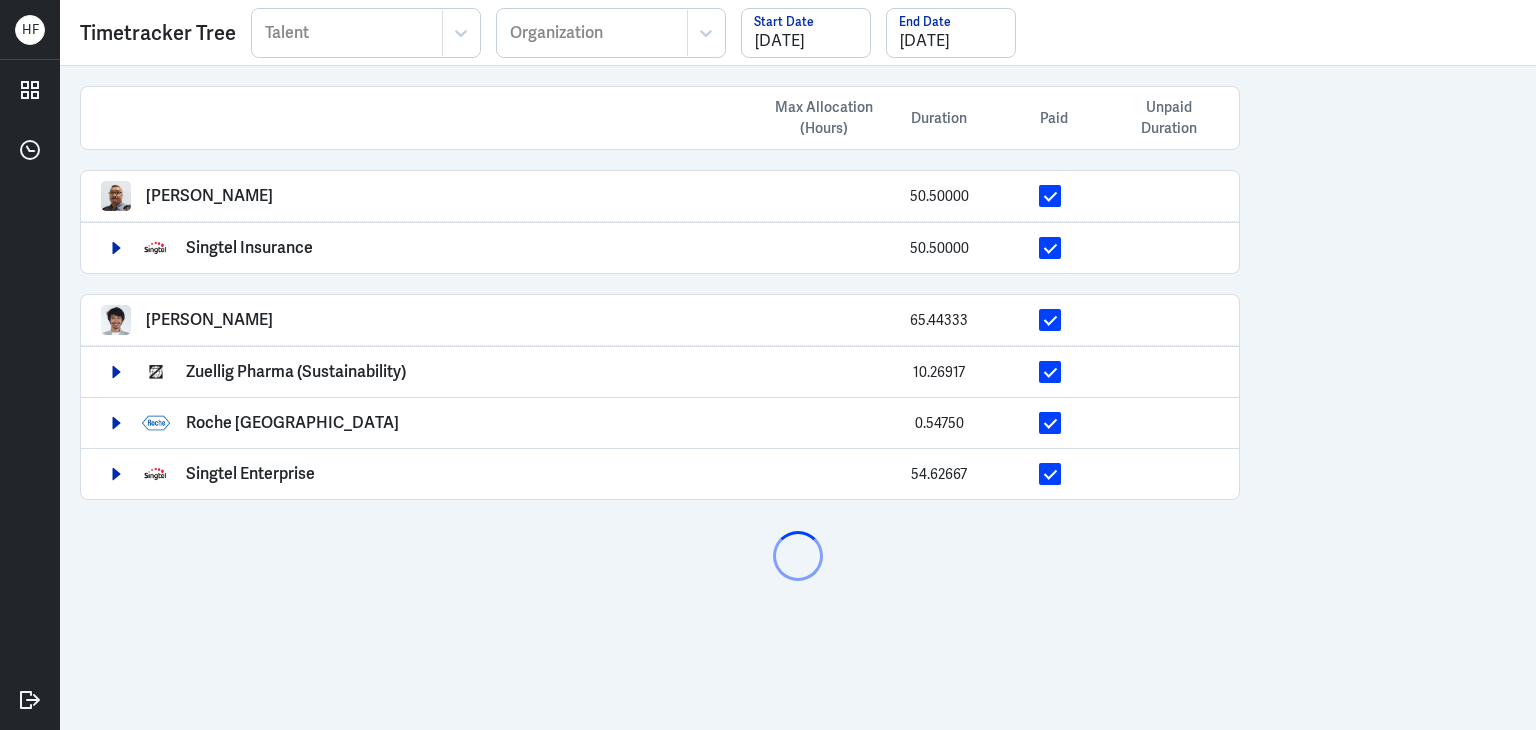 click at bounding box center (347, 33) 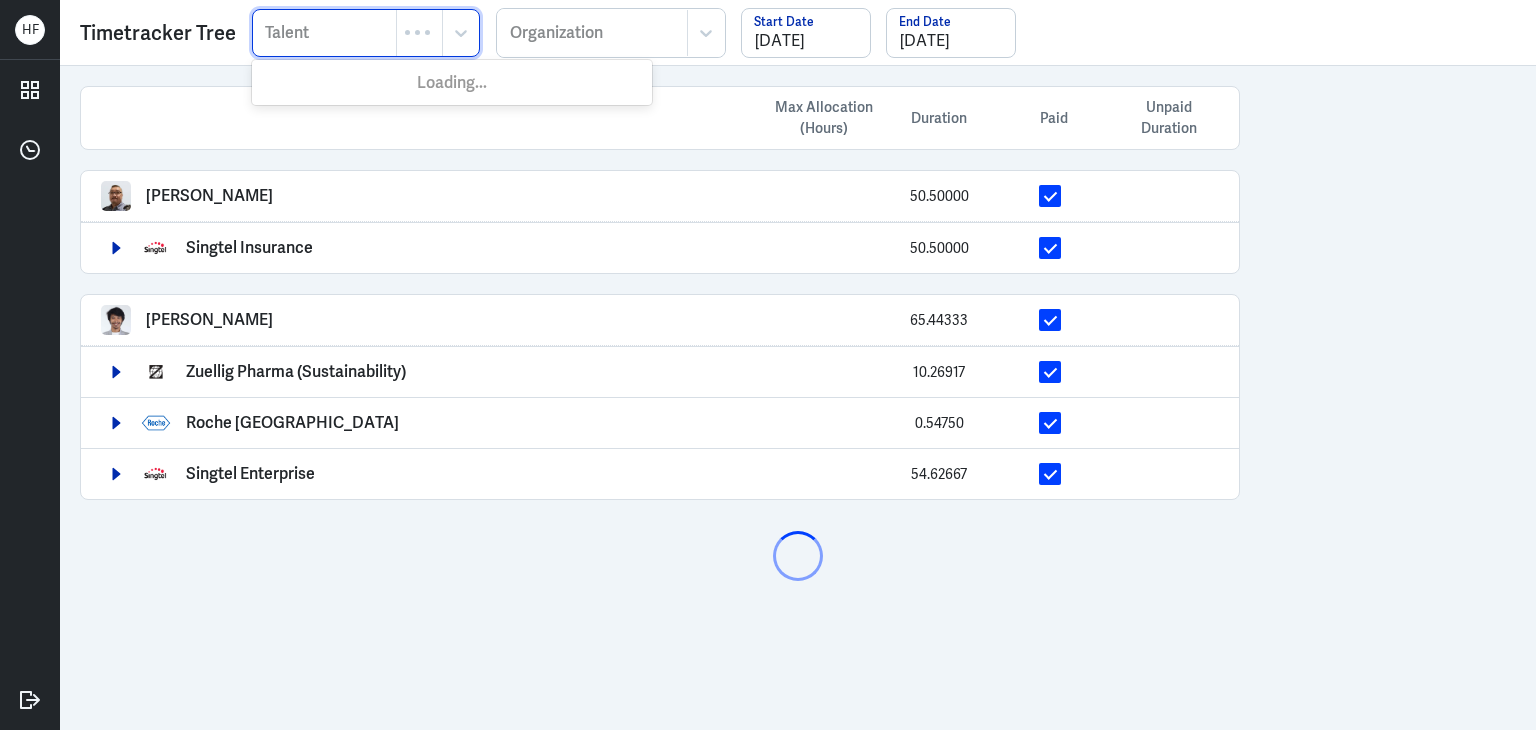 paste on "[PERSON_NAME]" 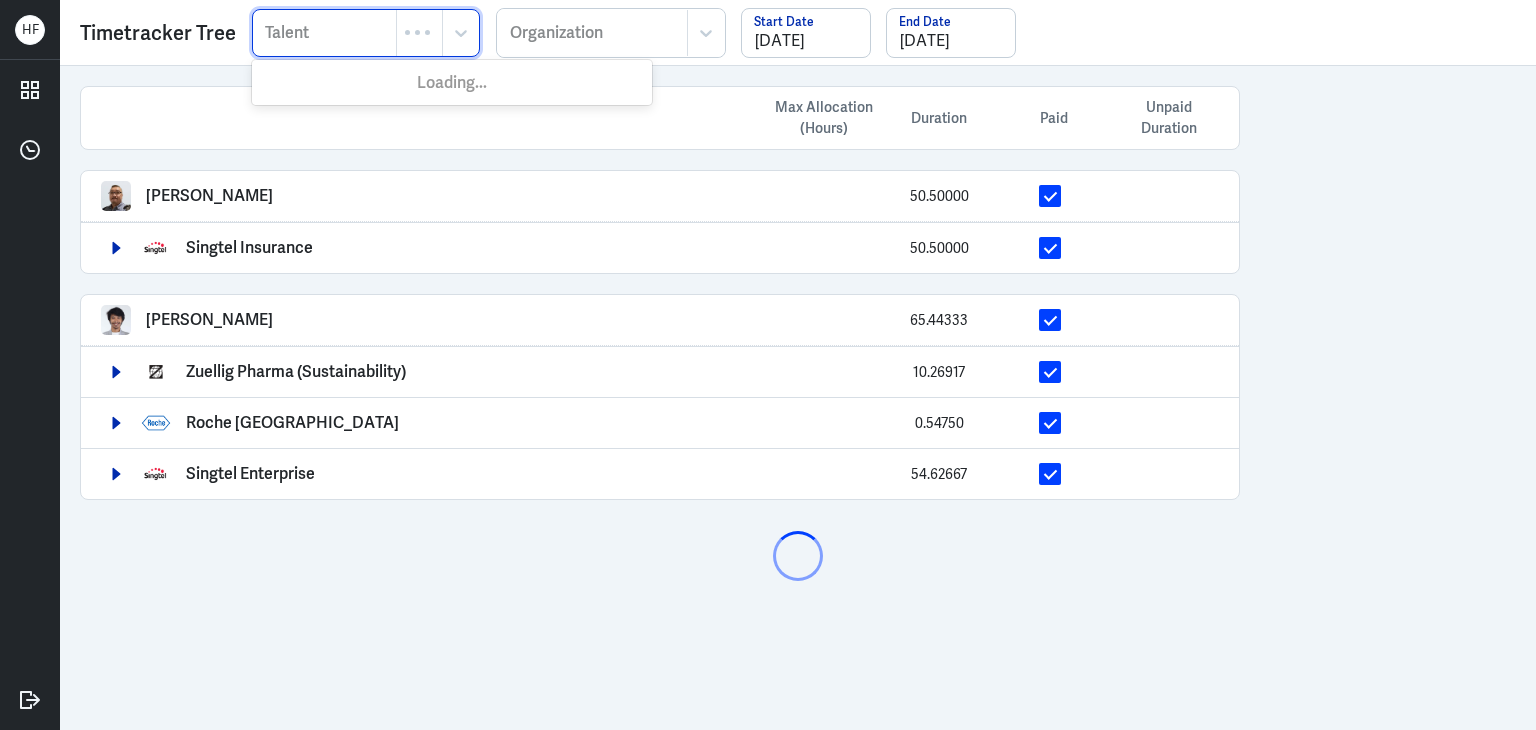 type on "[PERSON_NAME]" 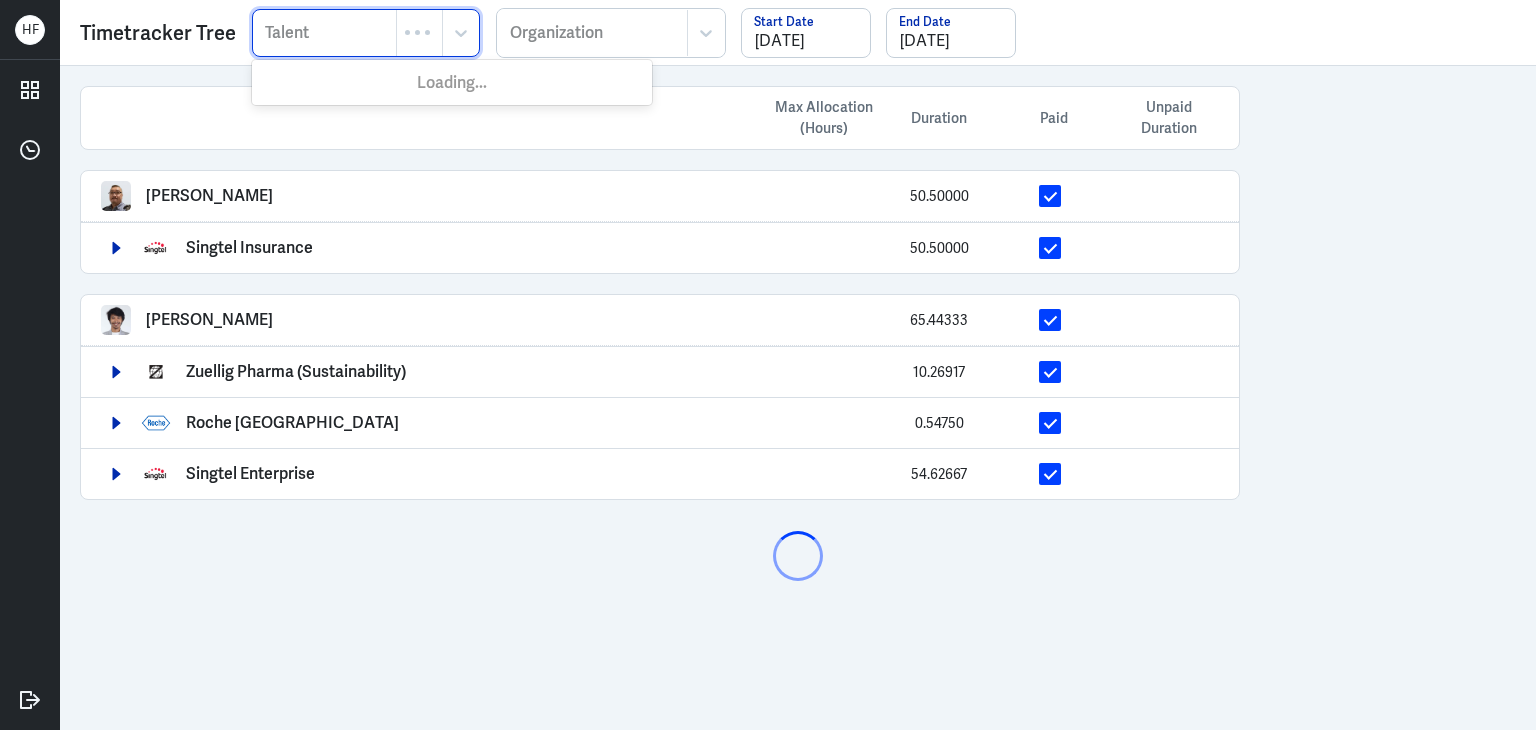 click at bounding box center [324, 33] 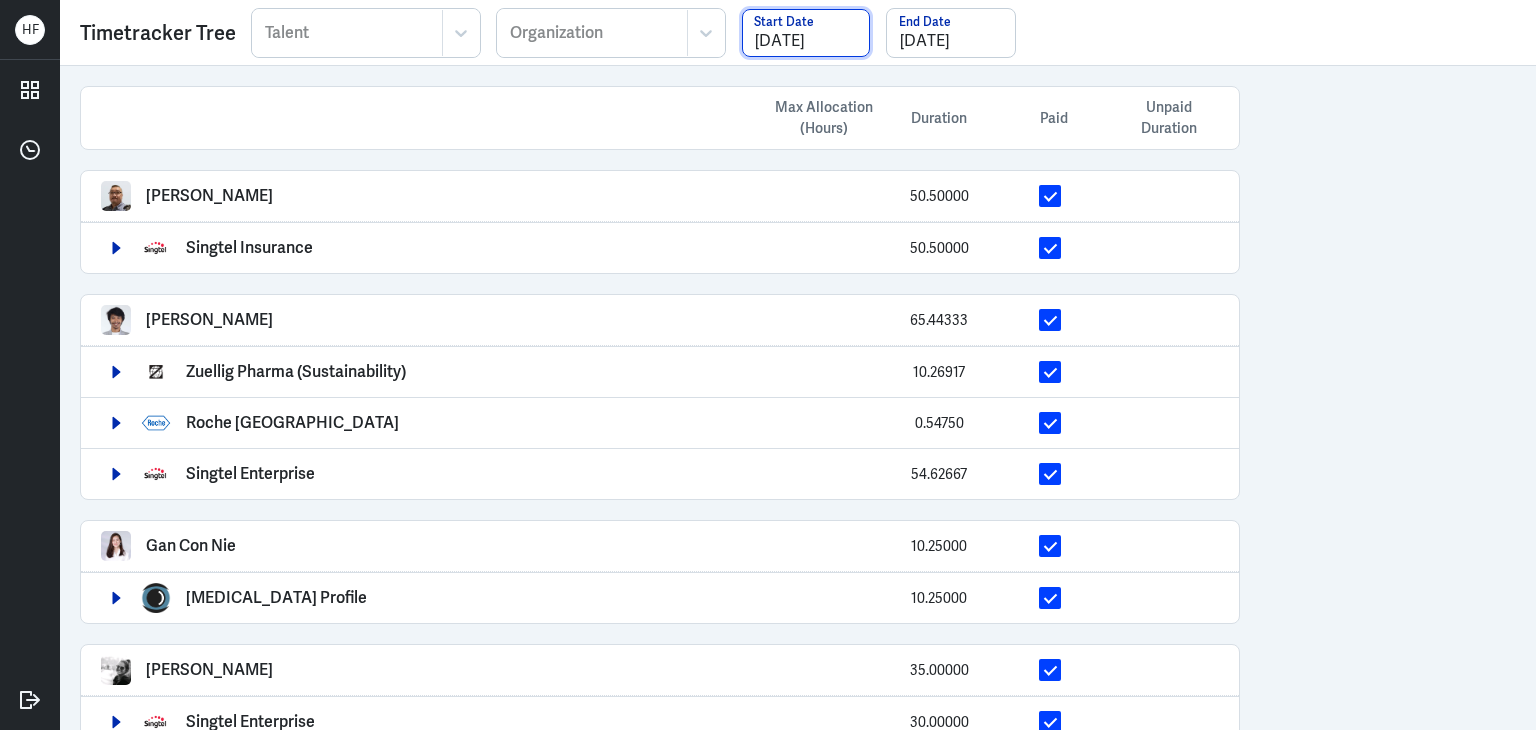 click on "06/01/2025" at bounding box center [806, 33] 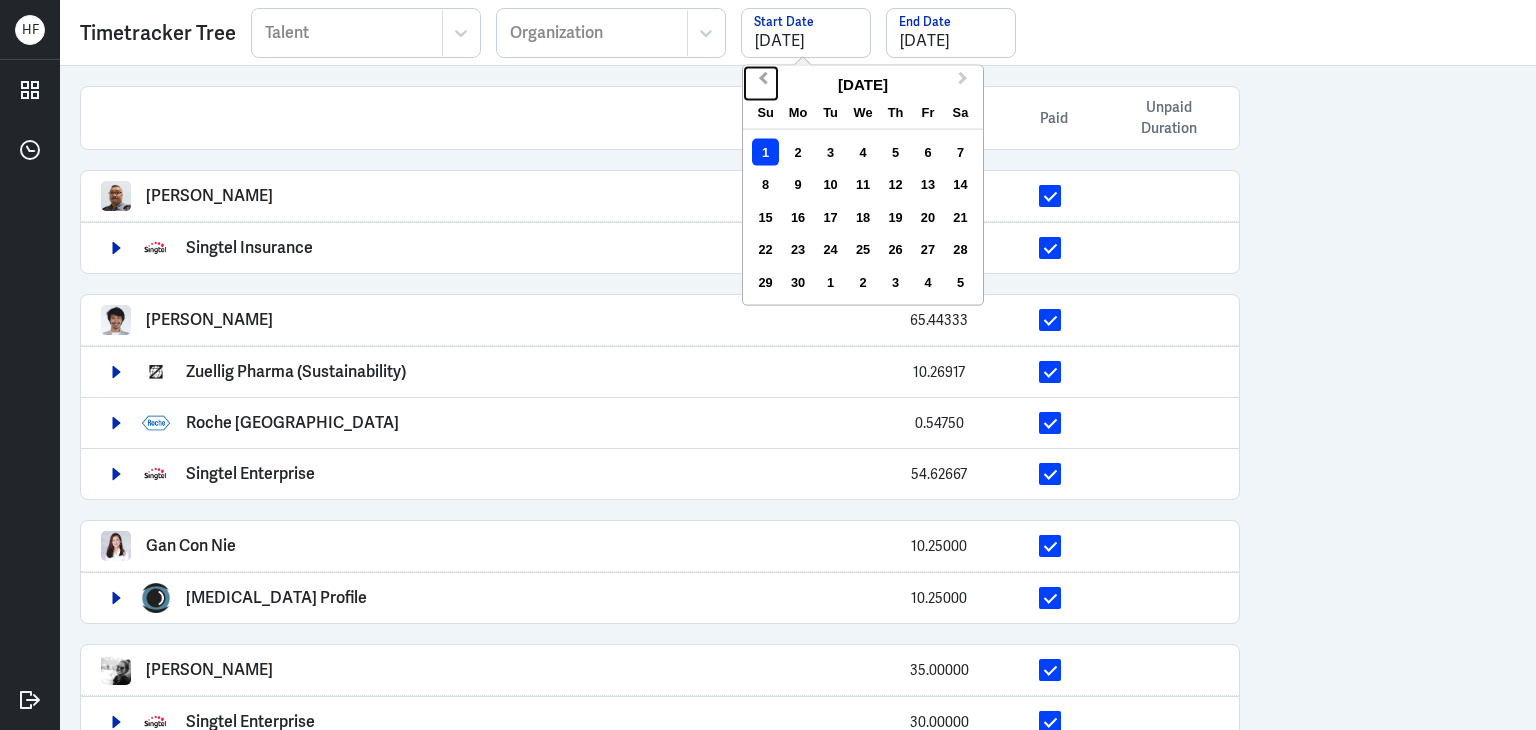 click on "Previous Month" at bounding box center [763, 82] 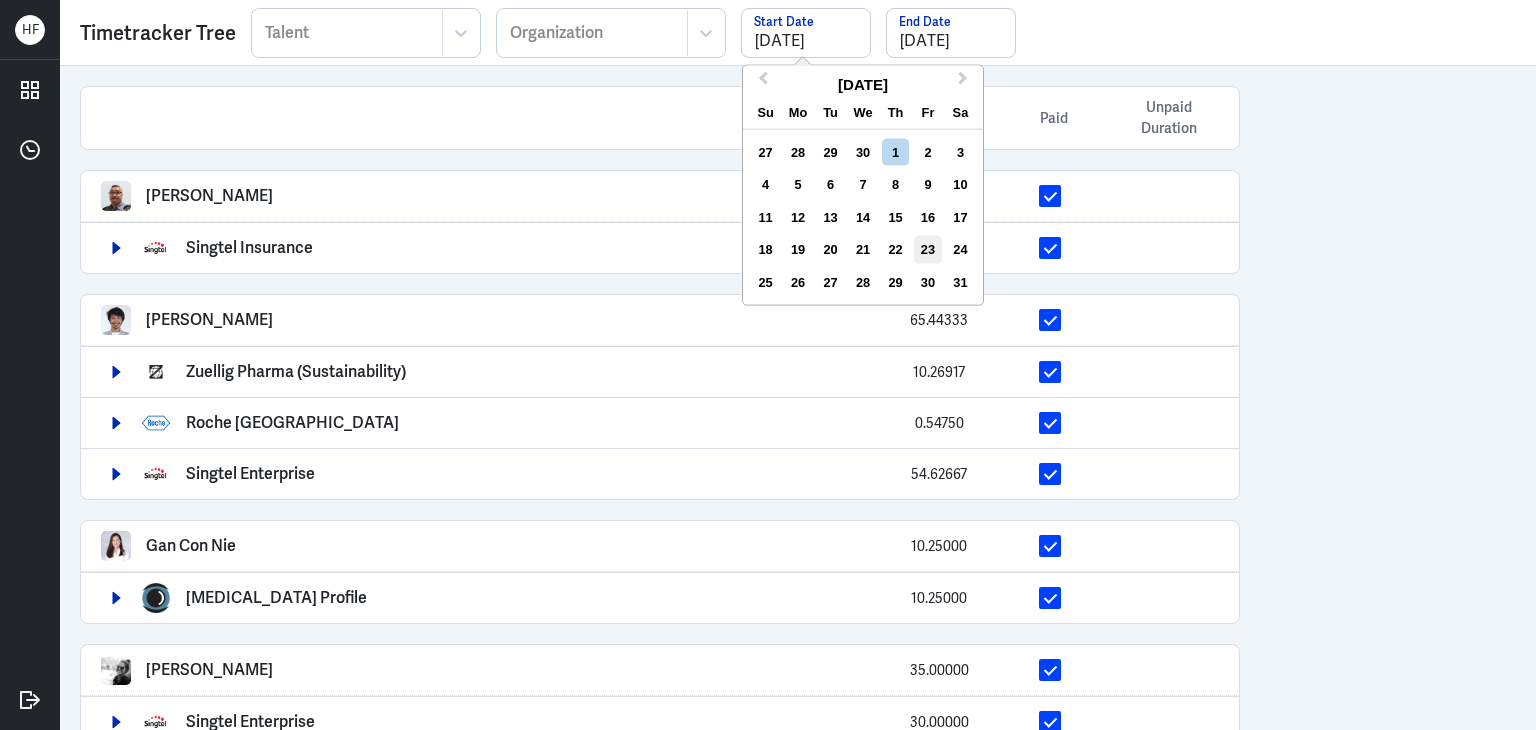 click on "23" at bounding box center [927, 249] 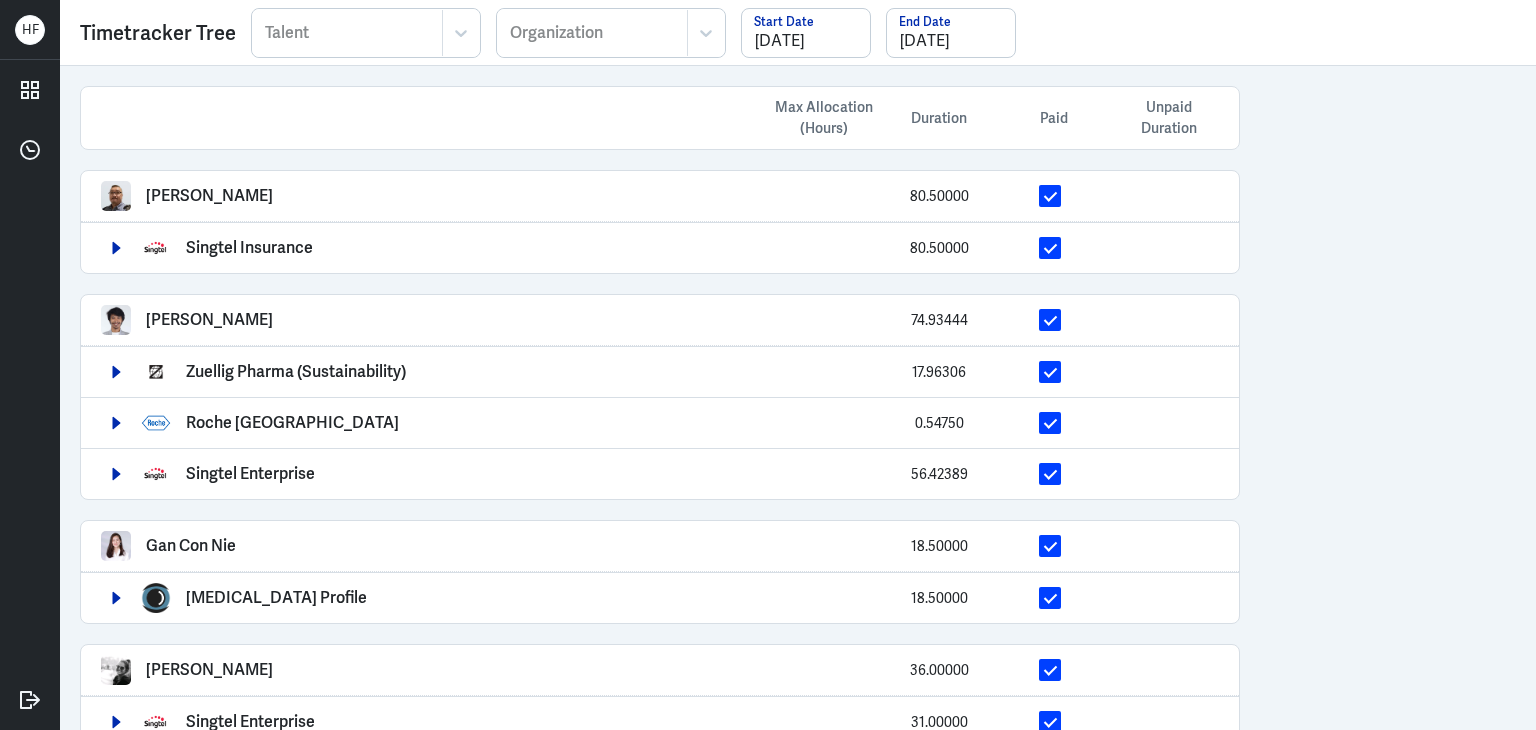 scroll, scrollTop: 156, scrollLeft: 0, axis: vertical 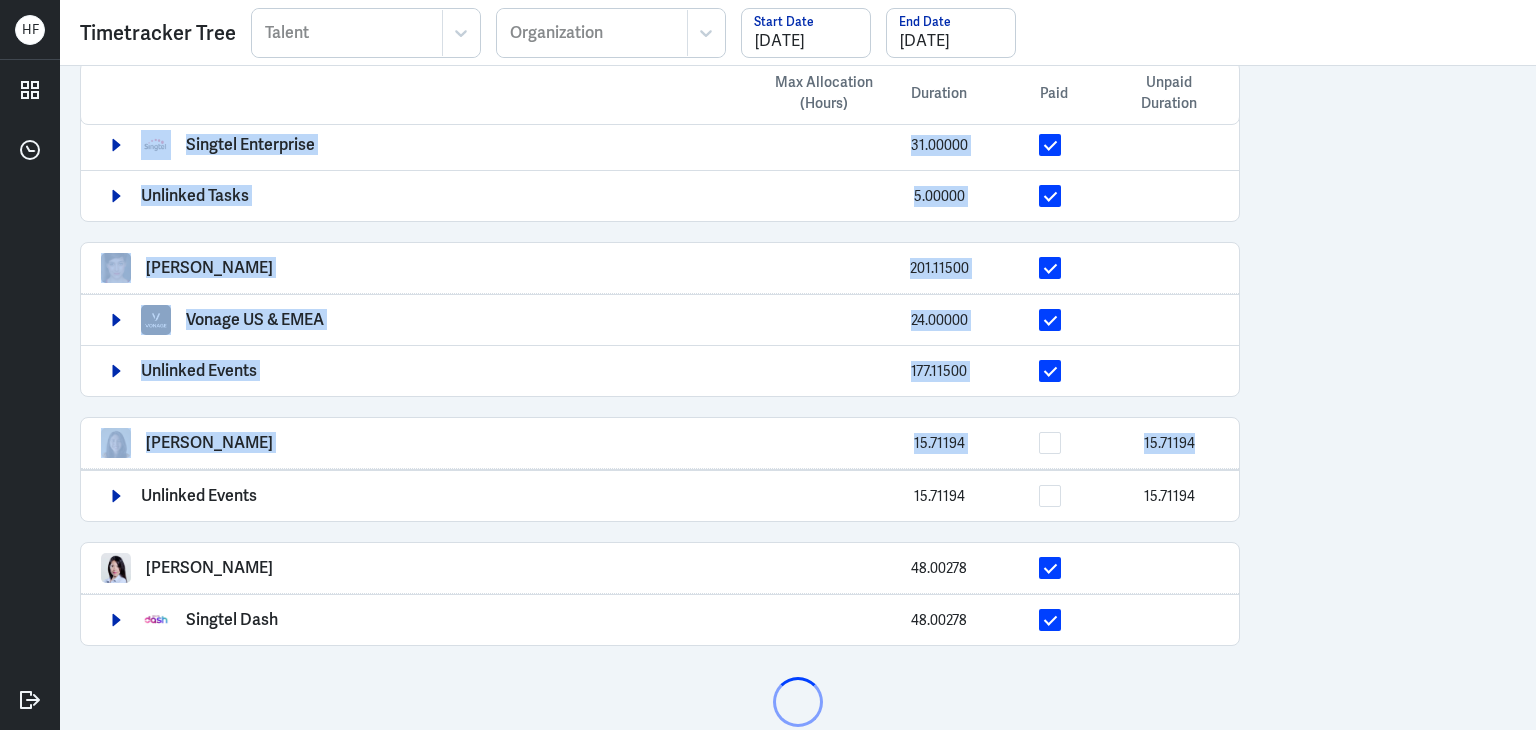 drag, startPoint x: 1515, startPoint y: 462, endPoint x: 1507, endPoint y: 97, distance: 365.08765 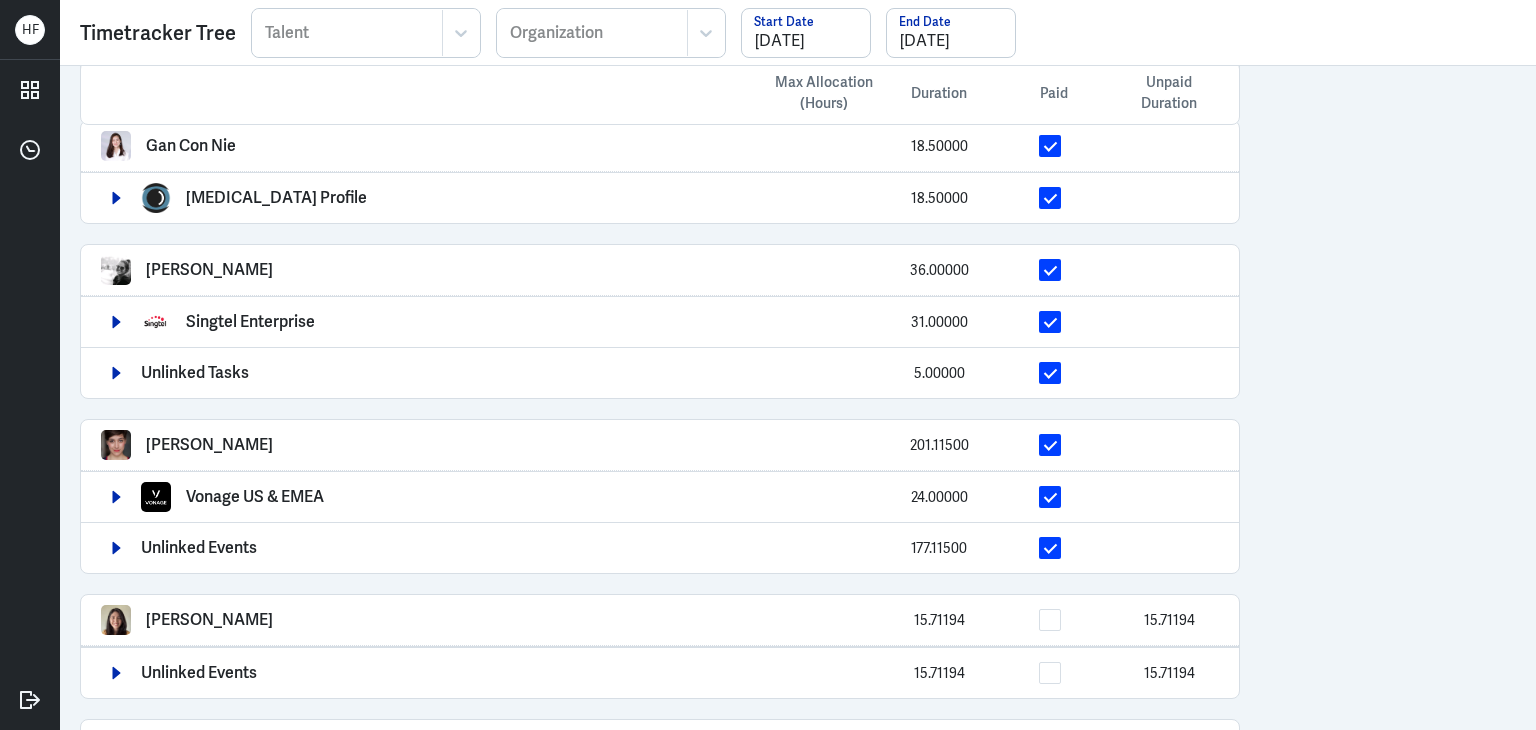 scroll, scrollTop: 577, scrollLeft: 0, axis: vertical 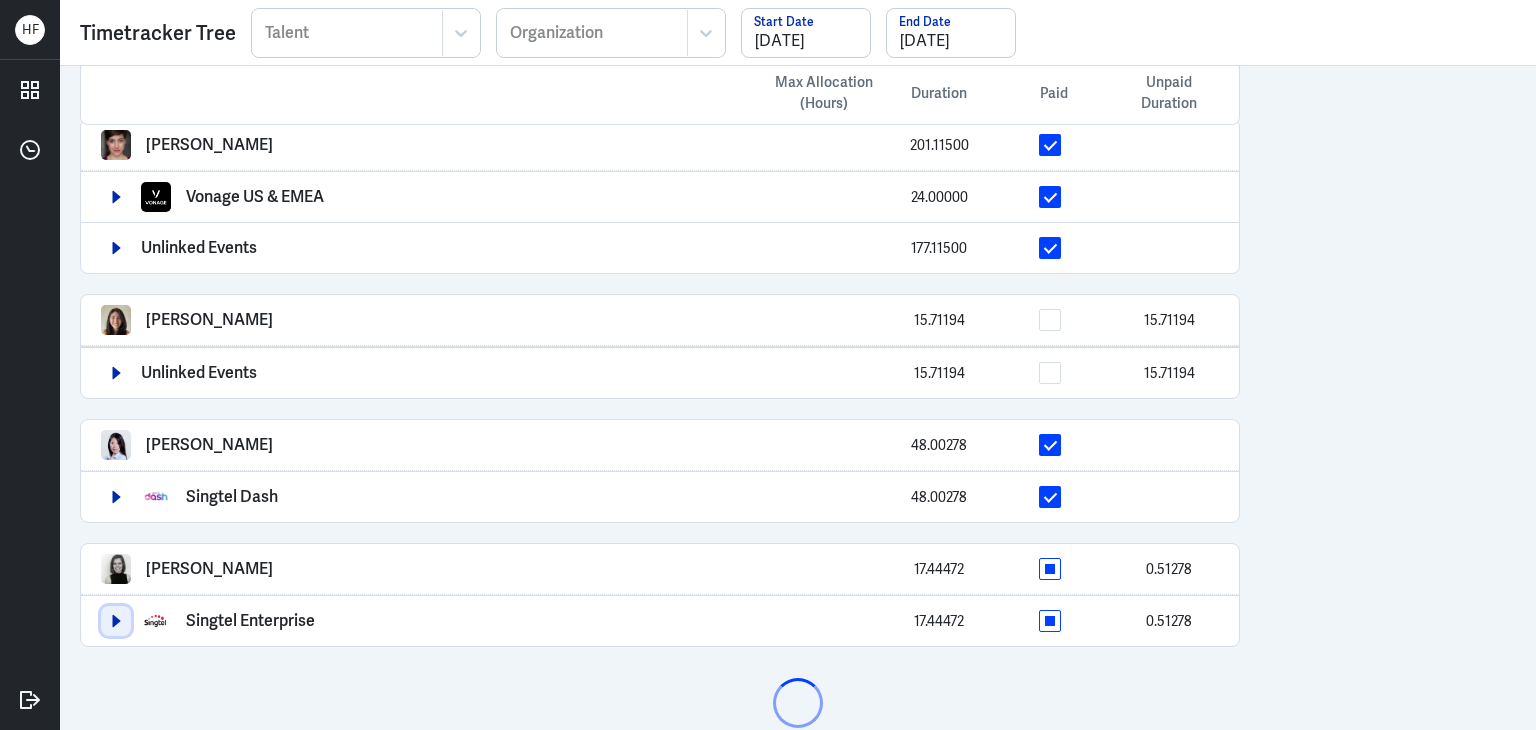 click 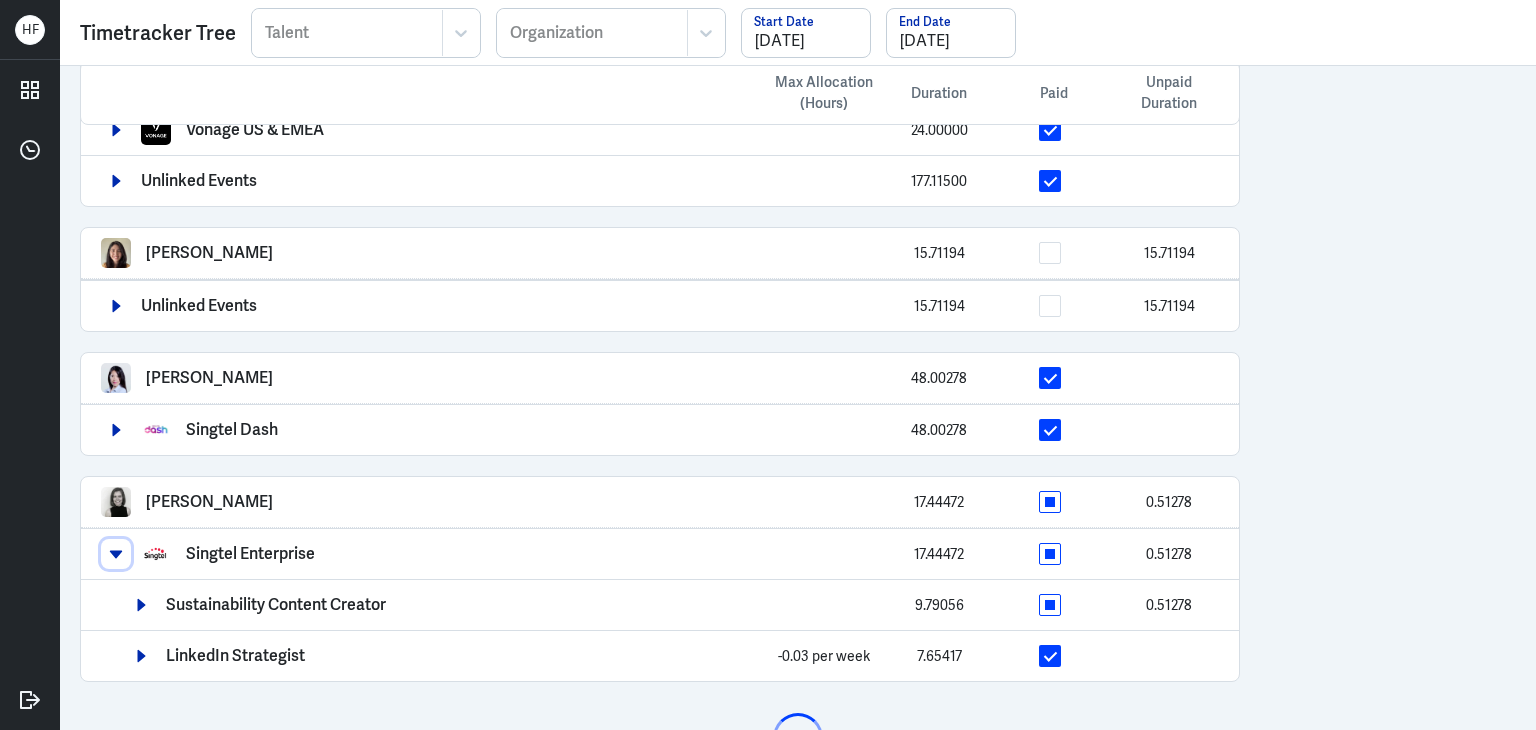 scroll, scrollTop: 800, scrollLeft: 0, axis: vertical 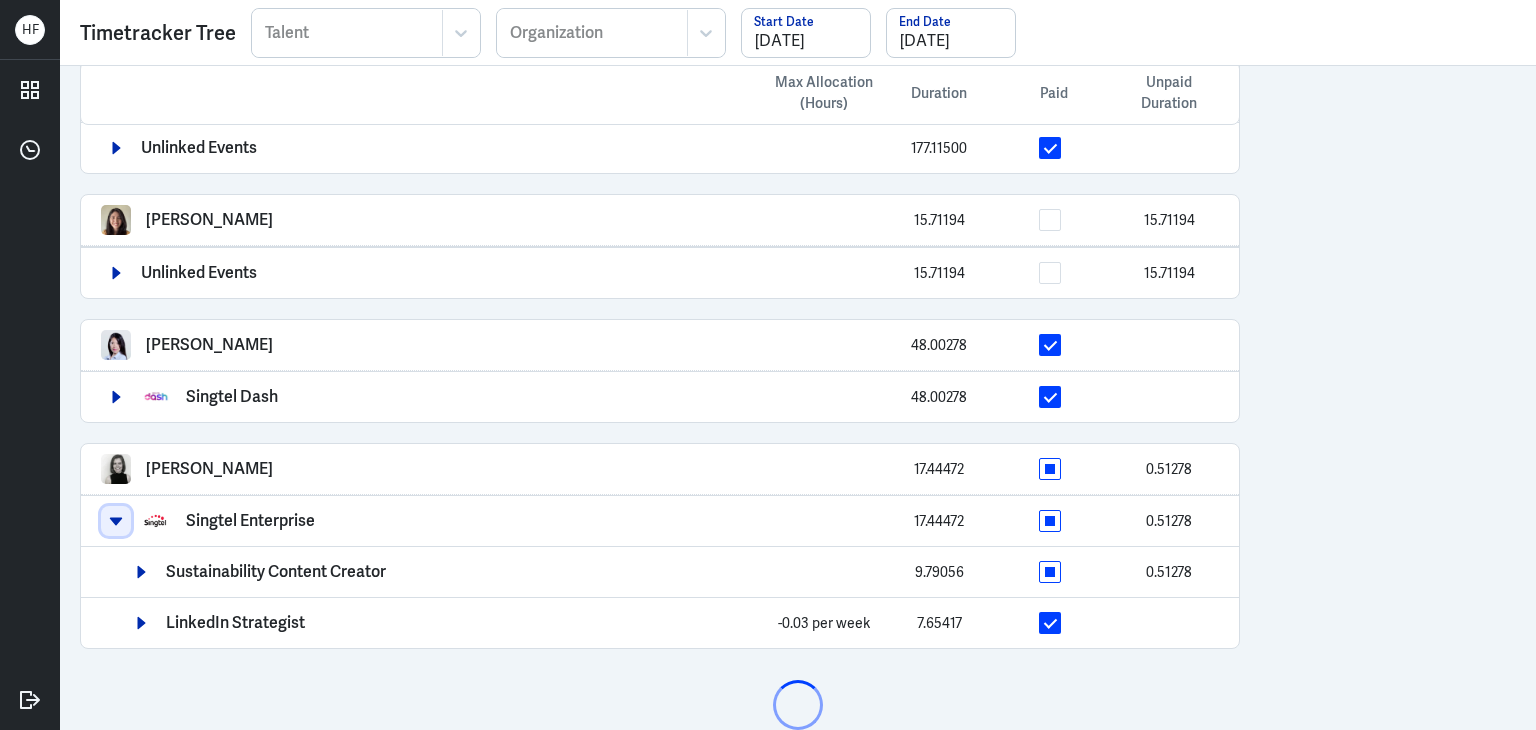 click 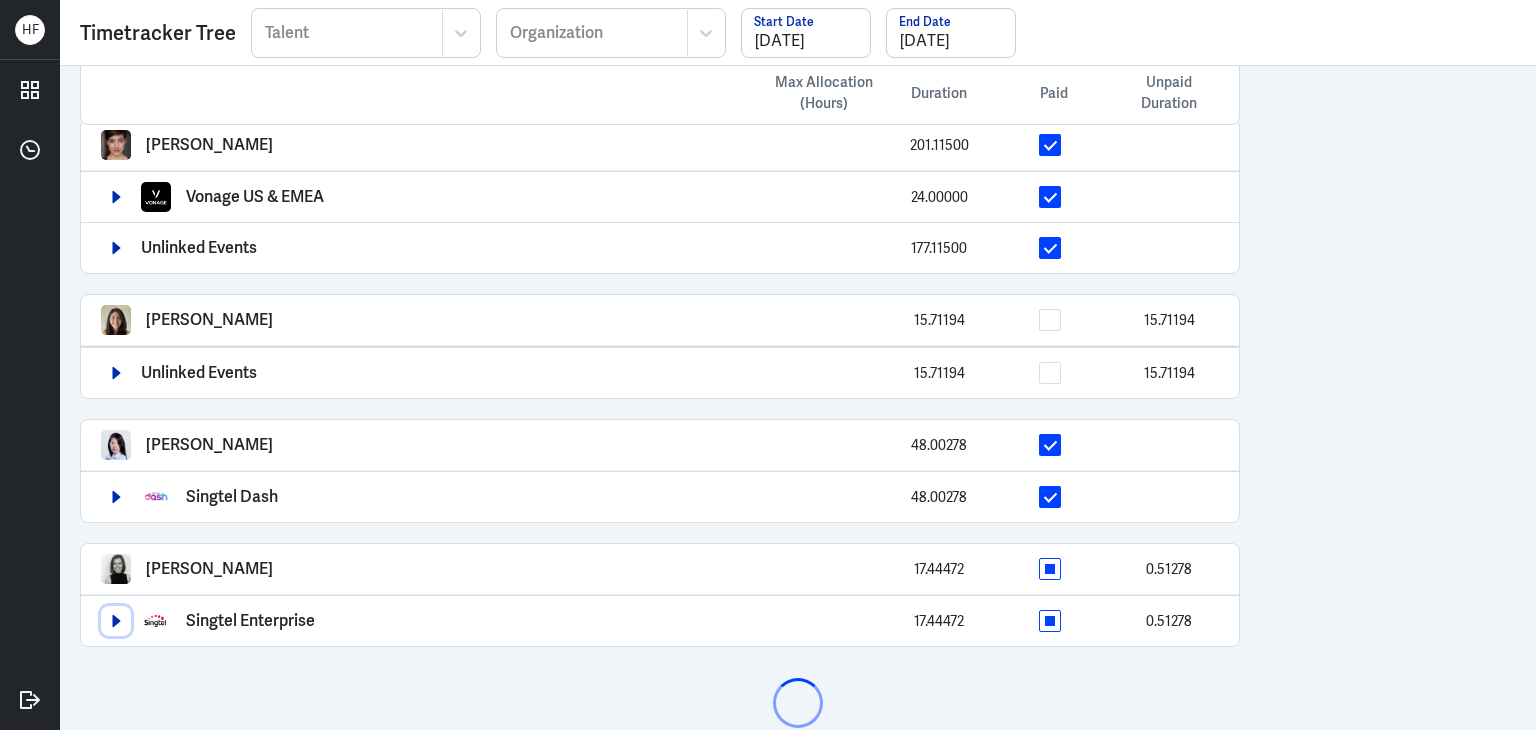scroll, scrollTop: 800, scrollLeft: 0, axis: vertical 